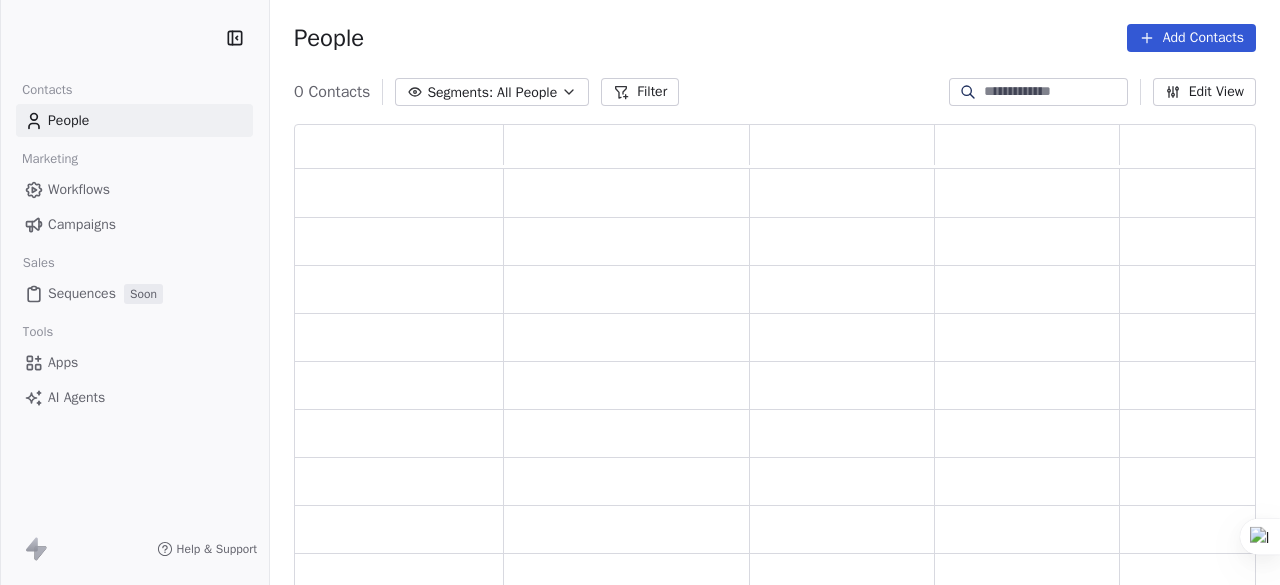 scroll, scrollTop: 0, scrollLeft: 0, axis: both 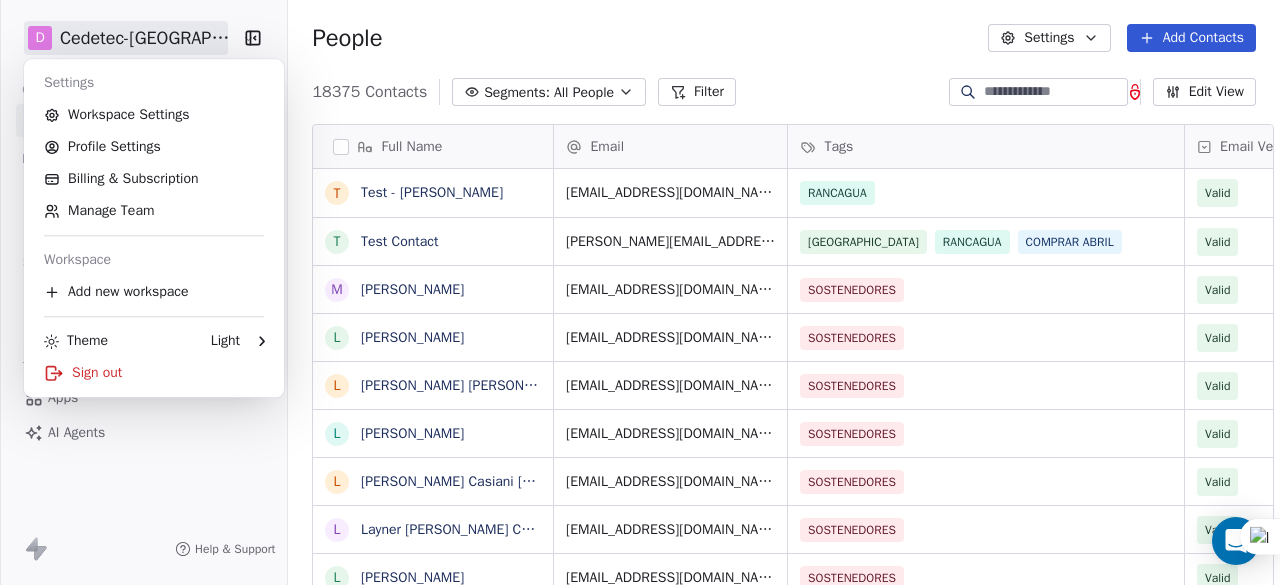 click on "D Cedetec-Chile Contacts People Marketing Workflows Campaigns Sales Pipelines Sequences Soon Tools Apps AI Agents Help & Support People Settings  Add Contacts 18375 Contacts Segments: All People Filter  Edit View Tag Export Full Name T Test - Umesh SwipePages T Test Contact M Marcos L Luis Fernando L Lina Maryory Álvarez Vásquez L Layva Ng L Luz Aida Casiani Diaz L Layner Enrique Arroyo Chalar L Laura Costa J Julieta cardona J Javier  Vargas J Jose Luis Perez J Jhonny Arles Osorio Posada M Mirama Jacome Barrera L LIDA ASTRITH RUBIANO DELGADO J Jeison Rolandi González Peranquive J Jenny Milena Morales Navarro G Gyna Paola Galindo España H Humberto Alexander Rojas G Gildardo Mendoza Rojas G GINETH MARYORY PEREA PEREA G Gledys Negrete Cuadrado G German J Julian Arley Beltrán Pinzón J Julio Cesar Escobar Hoyos C Carlos Alberto Munevar Ortiz F Francy Elena Acosta Obando B Belmer Hernandez Rojas A Alvaro Ernesto Suárez Alarcón Email Tags Email Verification Status umesh@swipepages.com RANCAGUA Valid Valid" at bounding box center (640, 292) 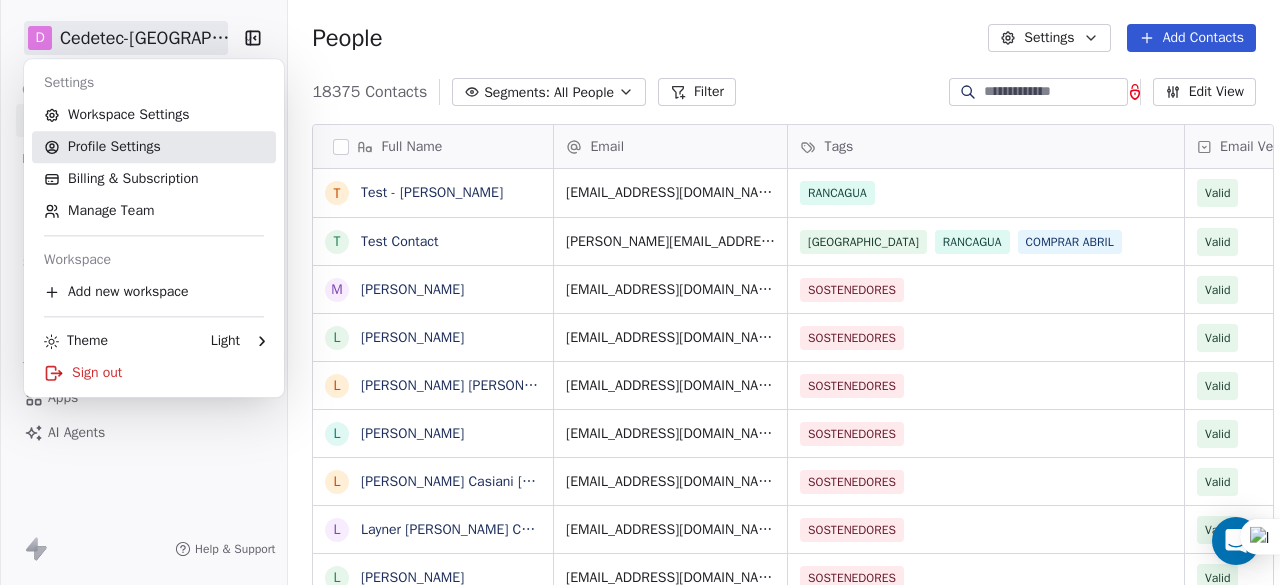 click on "Profile Settings" at bounding box center (154, 147) 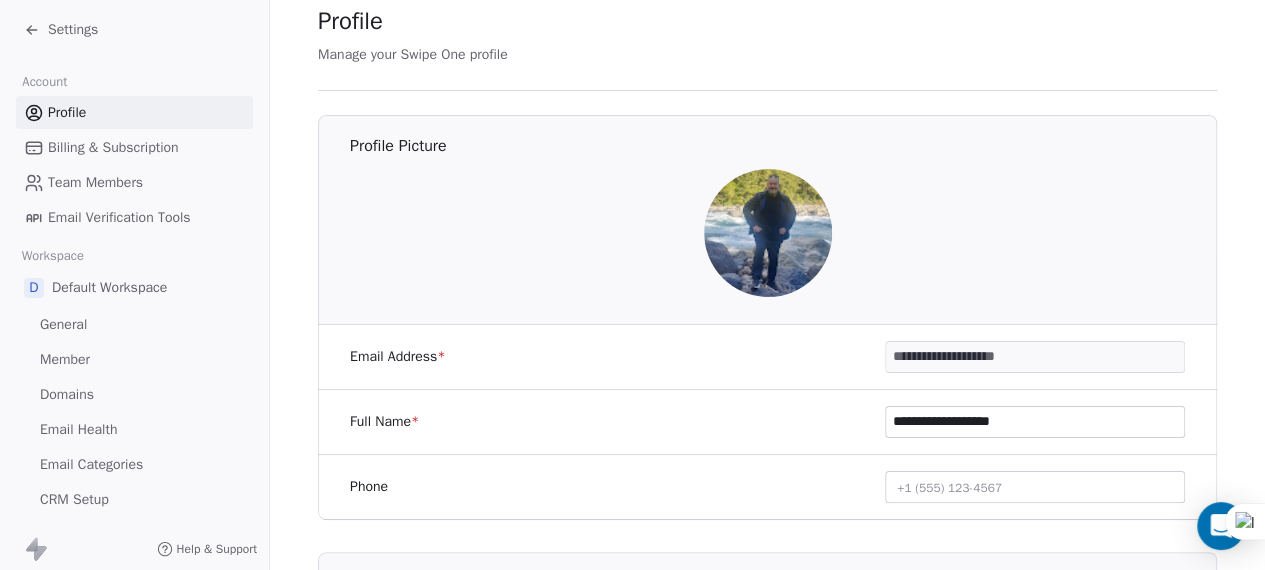 scroll, scrollTop: 0, scrollLeft: 0, axis: both 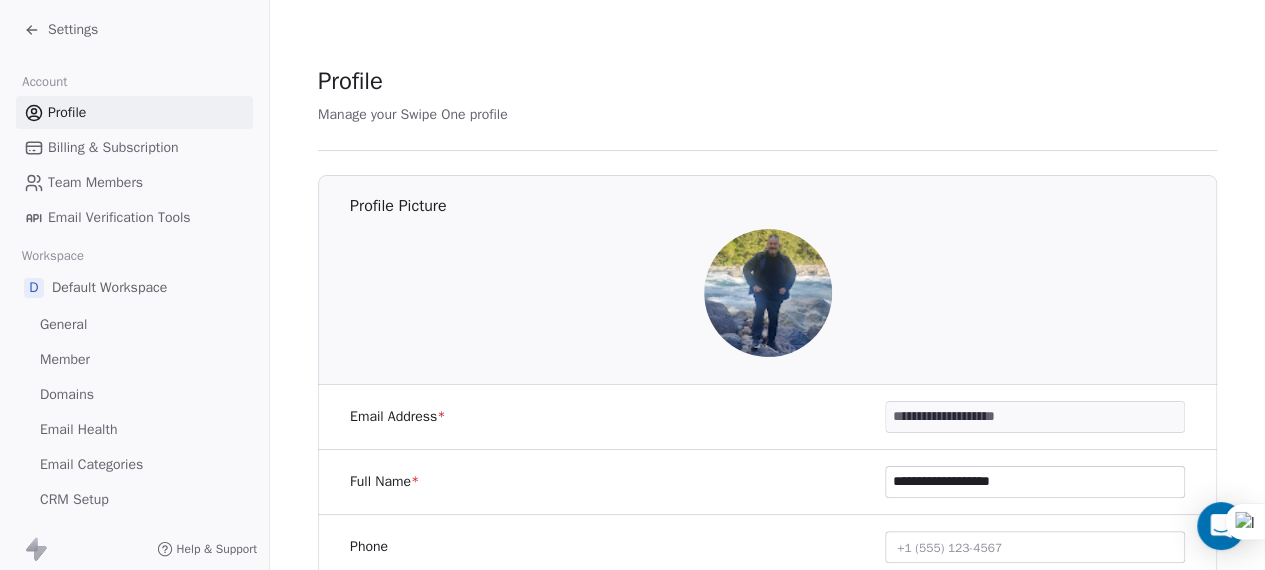 click on "Member" at bounding box center [65, 359] 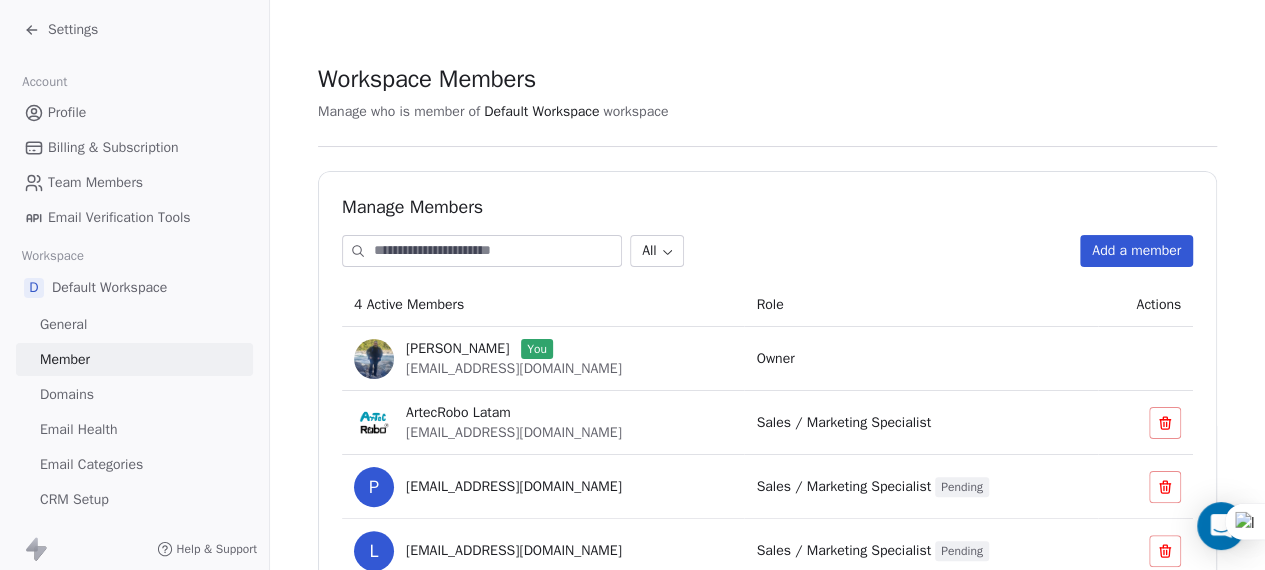 scroll, scrollTop: 86, scrollLeft: 0, axis: vertical 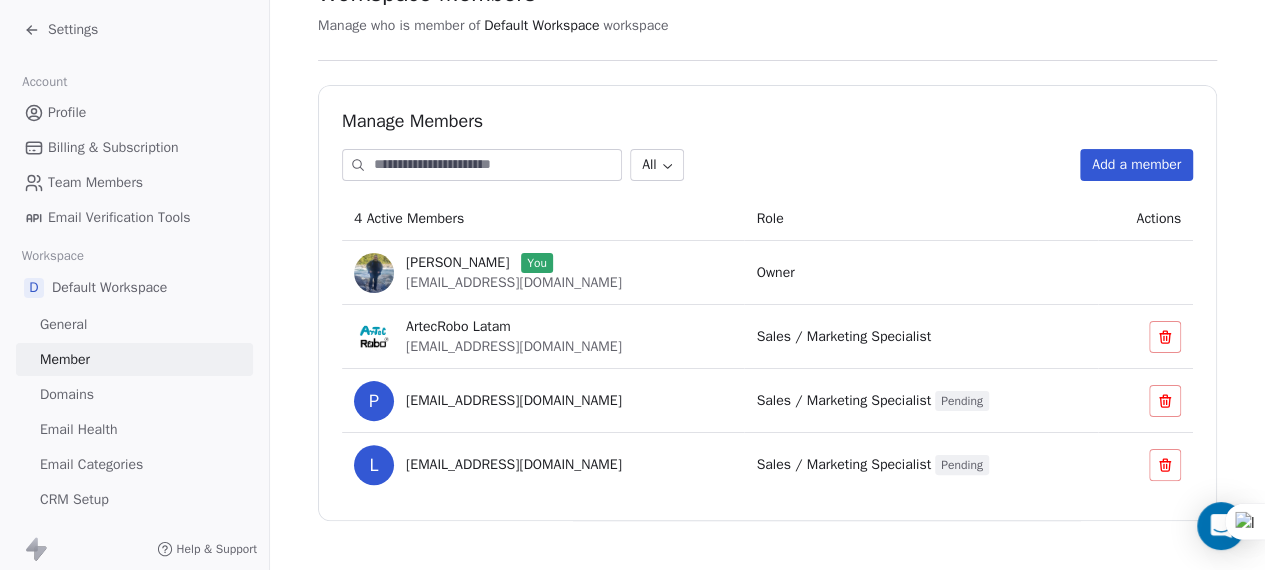 click on "Add a member" at bounding box center (1136, 165) 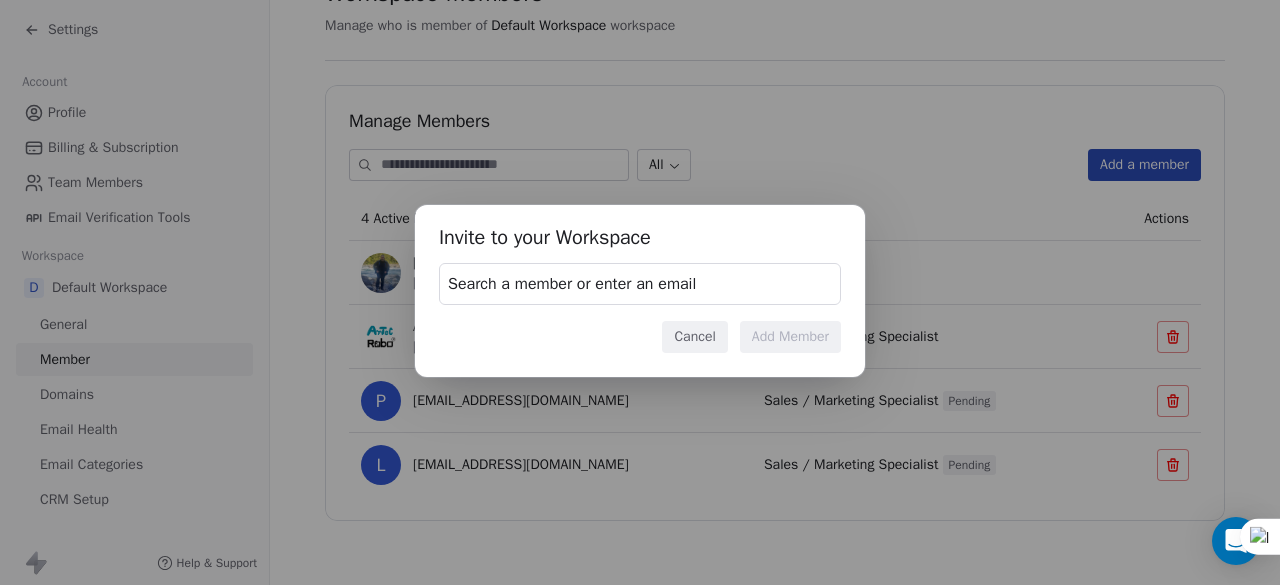 click on "Cancel" at bounding box center [694, 337] 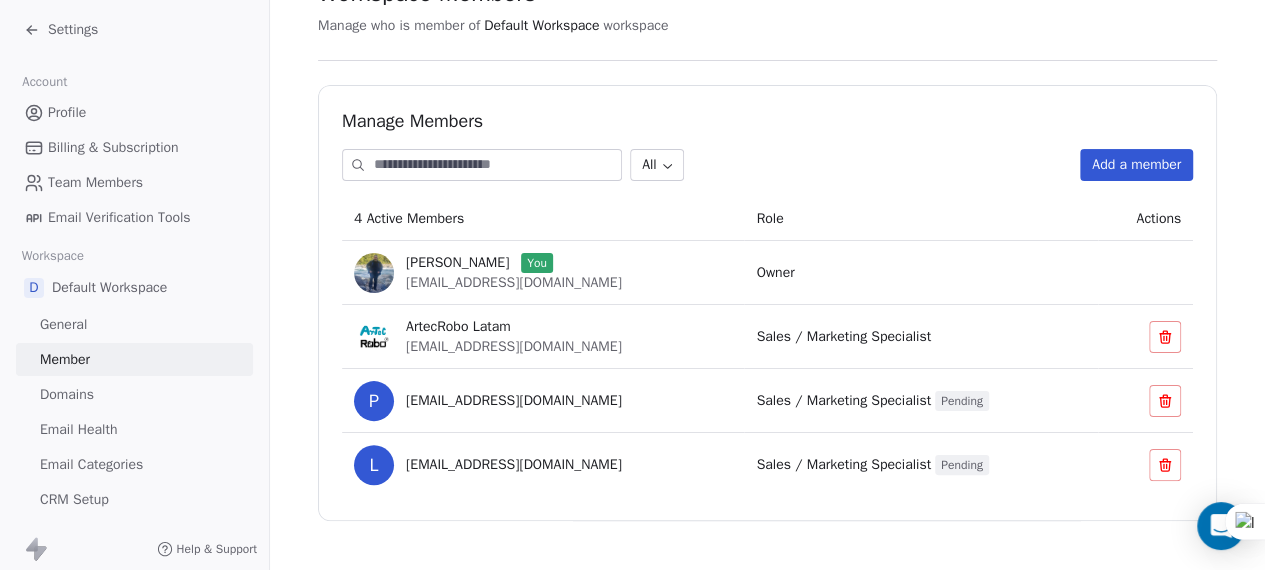 click on "General" at bounding box center (63, 324) 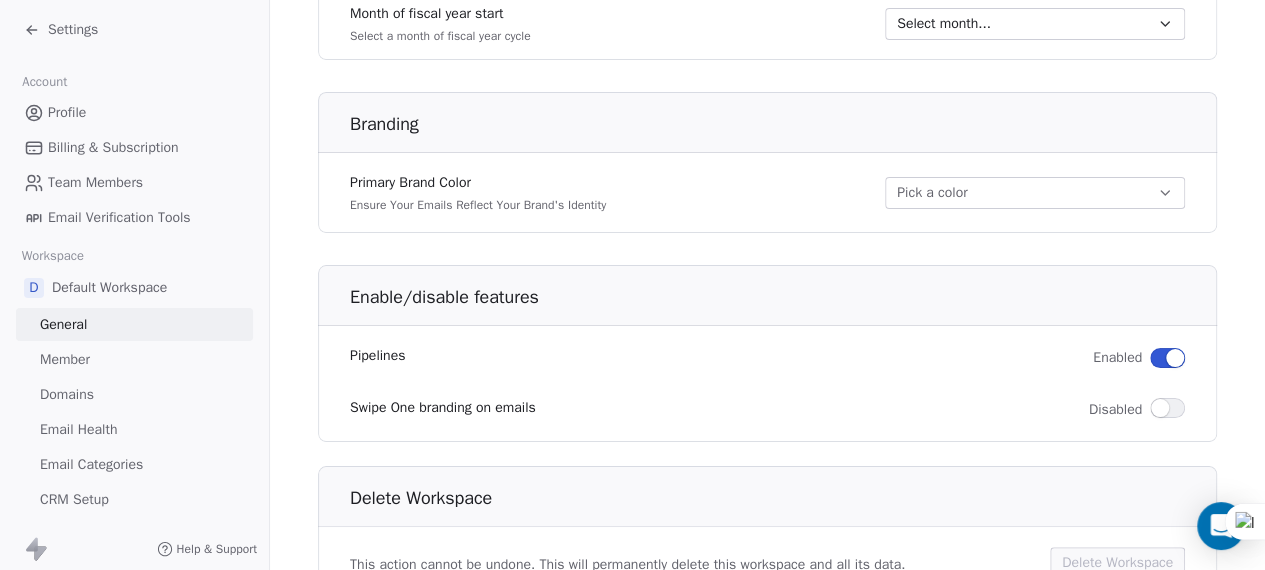 scroll, scrollTop: 1282, scrollLeft: 0, axis: vertical 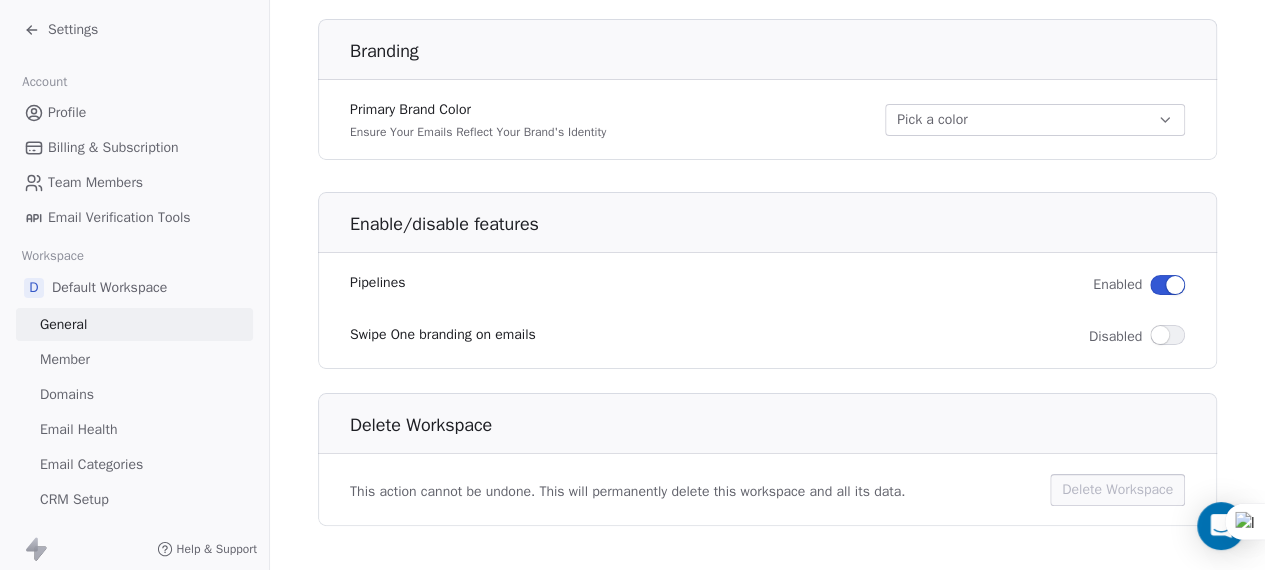 click on "Domains" at bounding box center [67, 394] 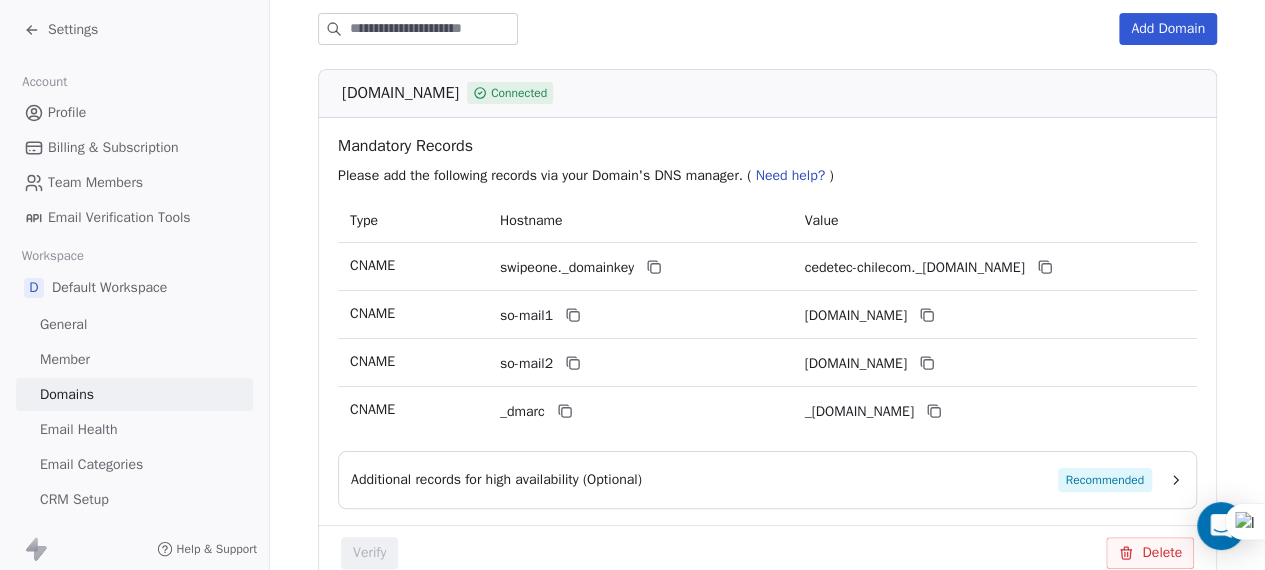 scroll, scrollTop: 212, scrollLeft: 0, axis: vertical 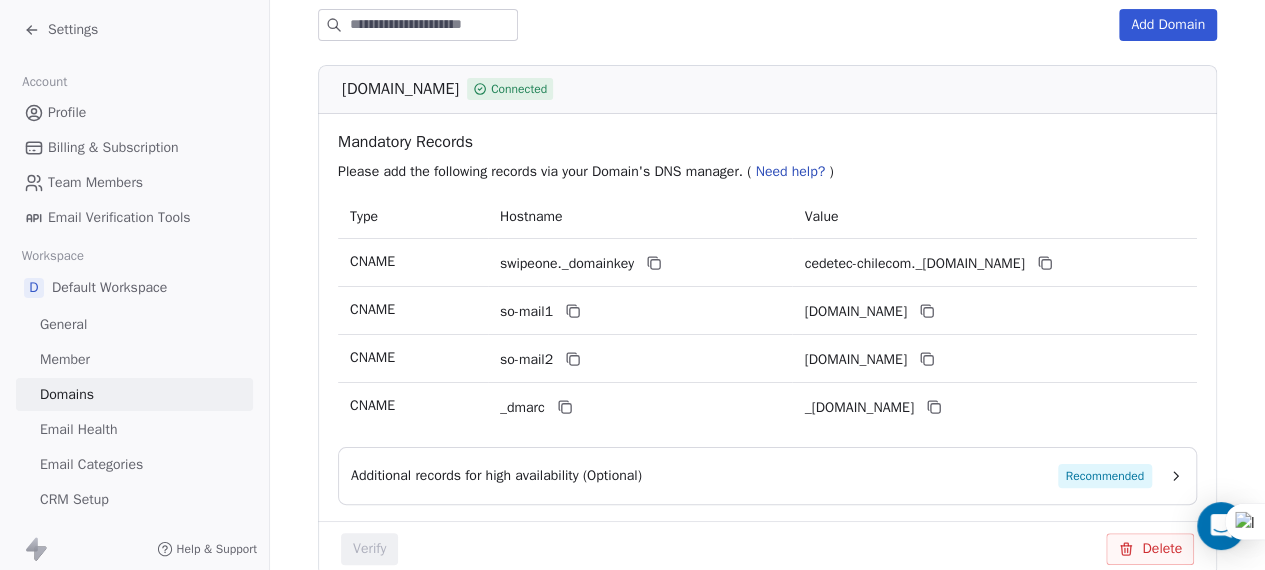 click on "Email Health" at bounding box center [78, 429] 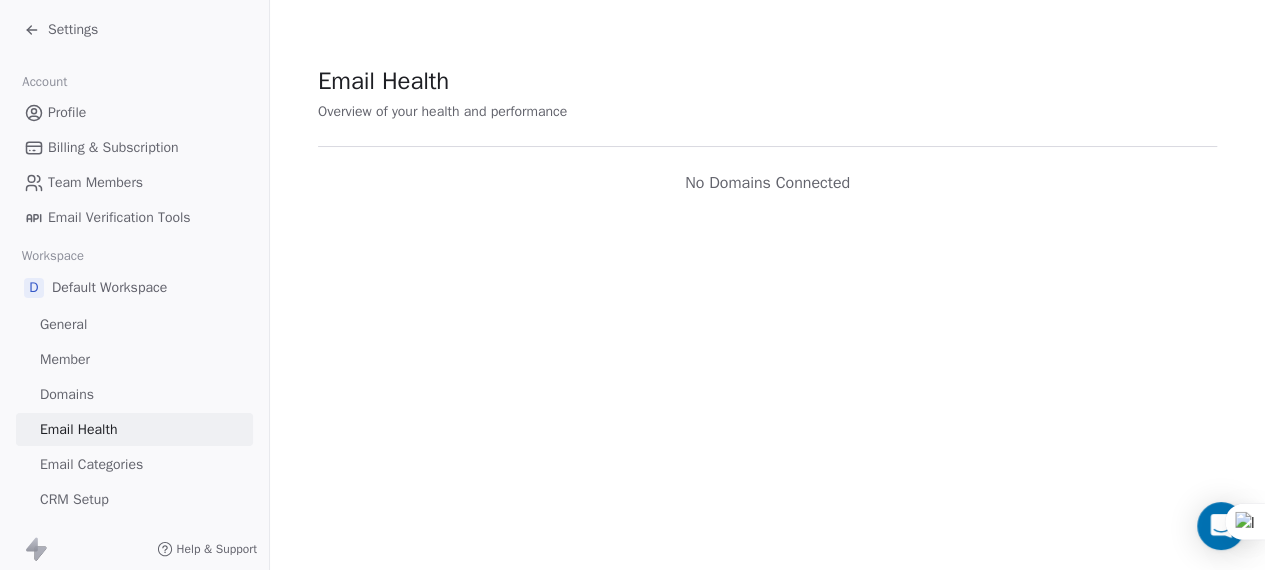 scroll, scrollTop: 0, scrollLeft: 0, axis: both 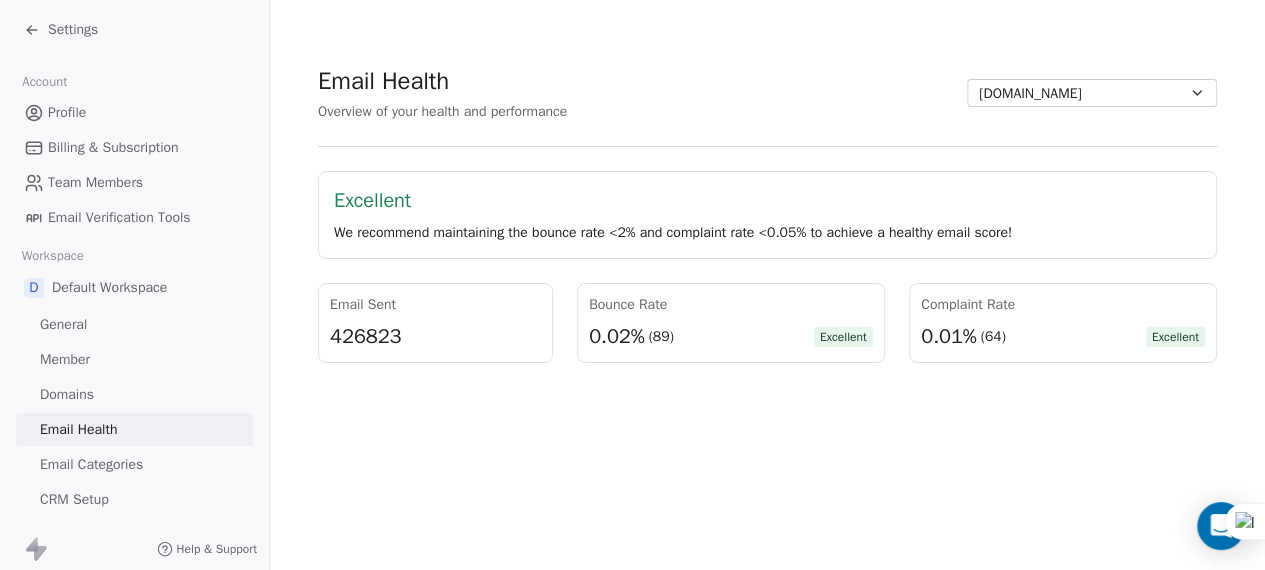 click on "Email Categories" at bounding box center (91, 464) 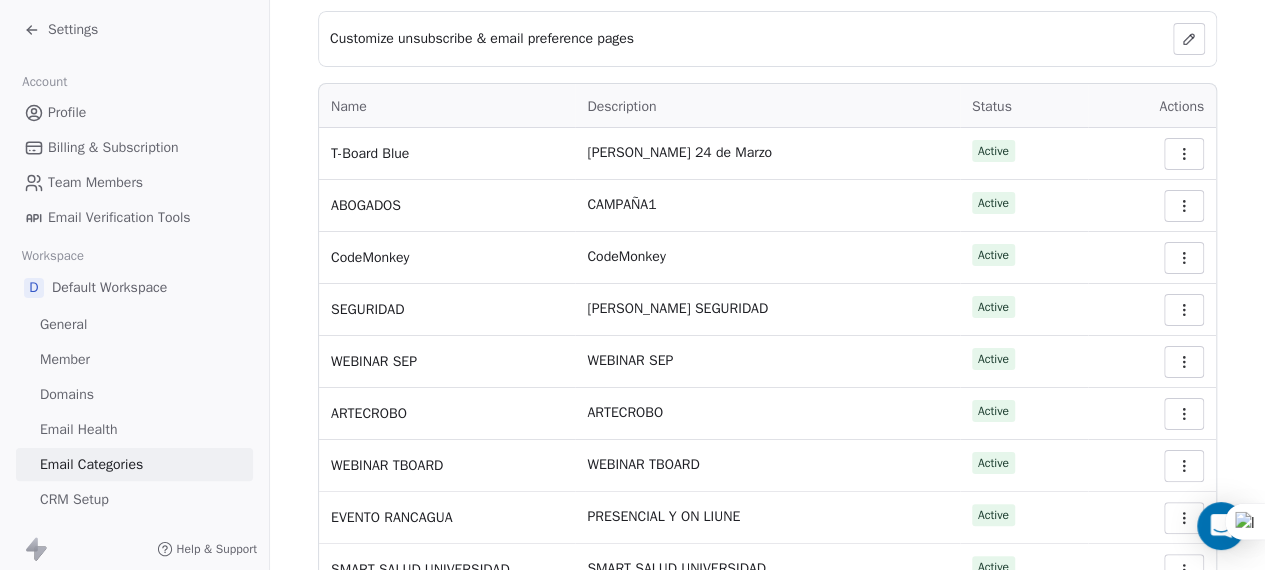 scroll, scrollTop: 239, scrollLeft: 0, axis: vertical 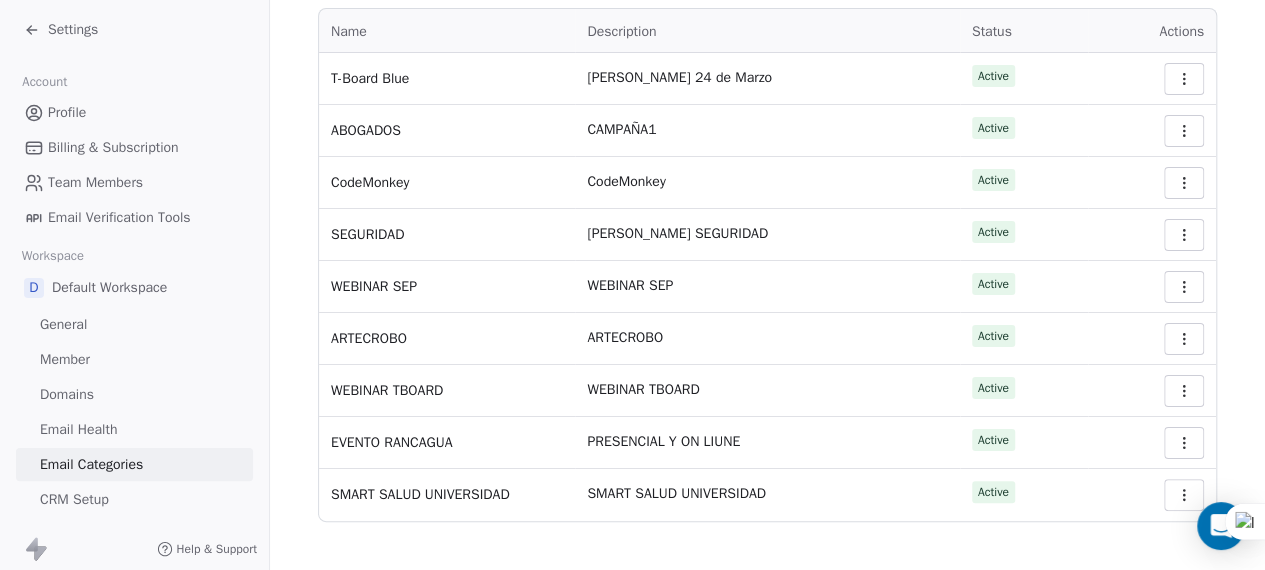 click at bounding box center (1184, 339) 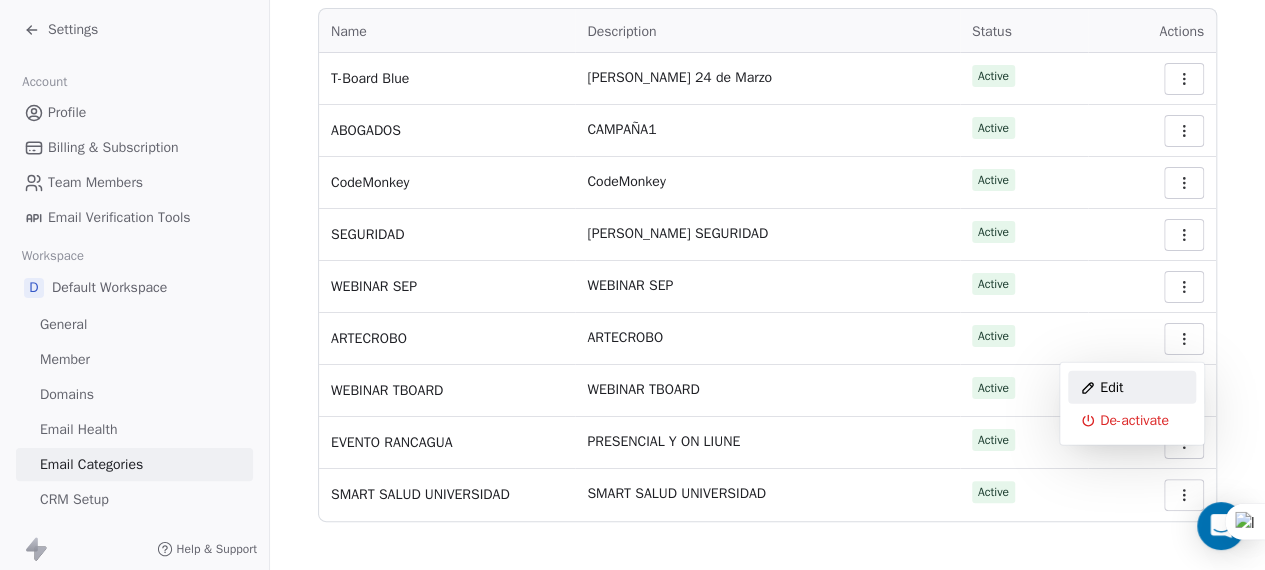 click on "Edit" at bounding box center [1132, 387] 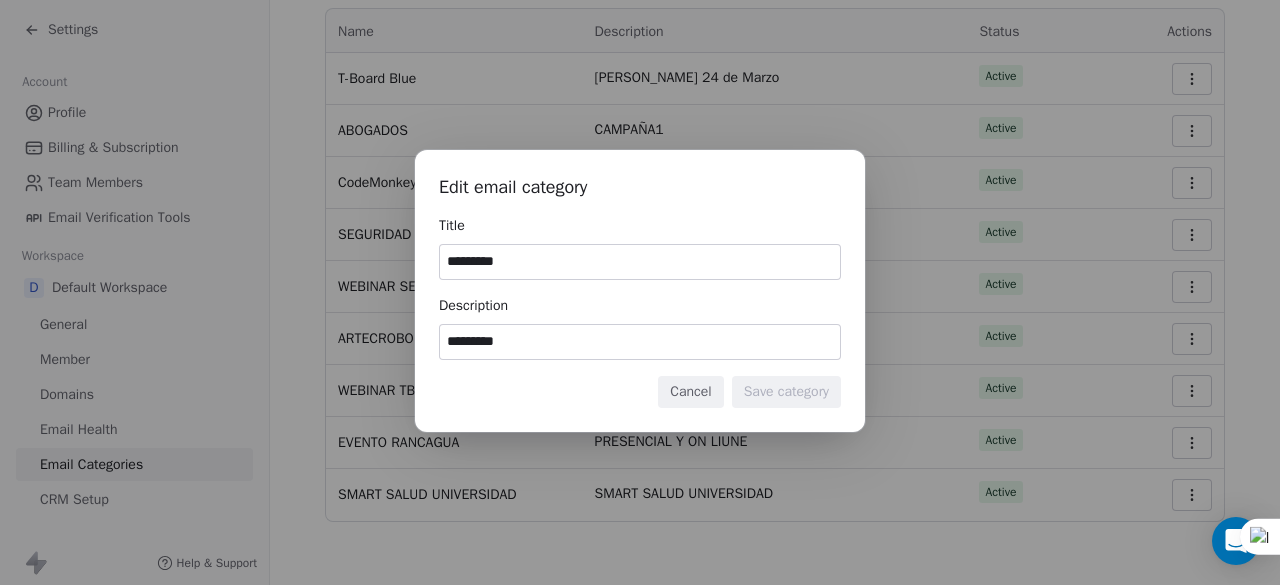 click on "*********" at bounding box center [640, 342] 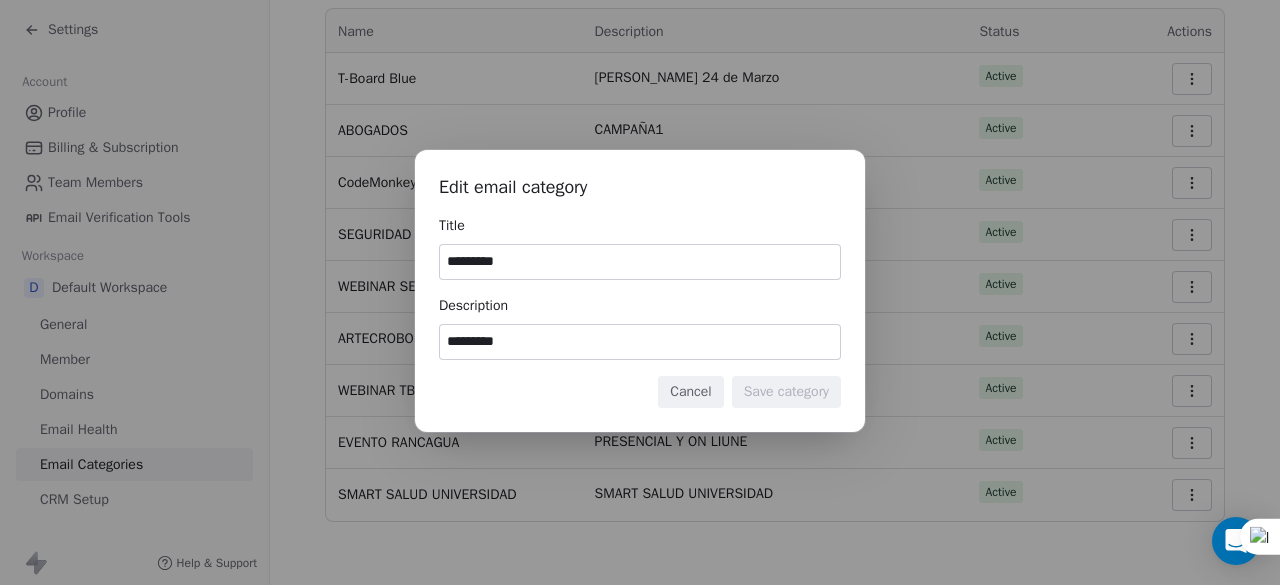 click on "Cancel" at bounding box center (690, 392) 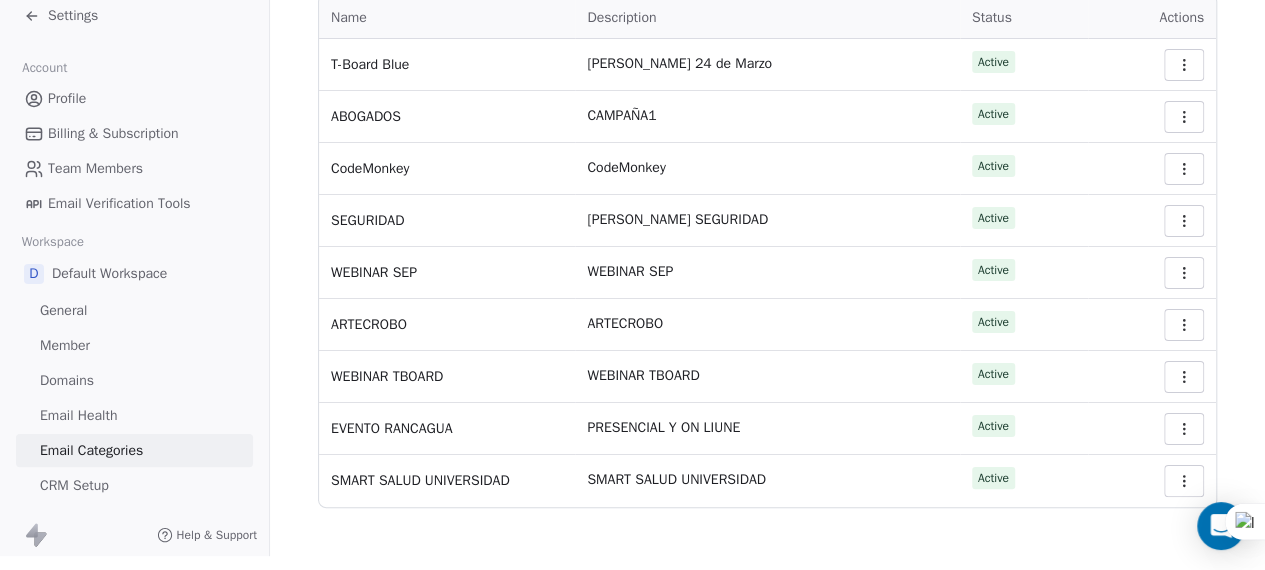 scroll, scrollTop: 0, scrollLeft: 0, axis: both 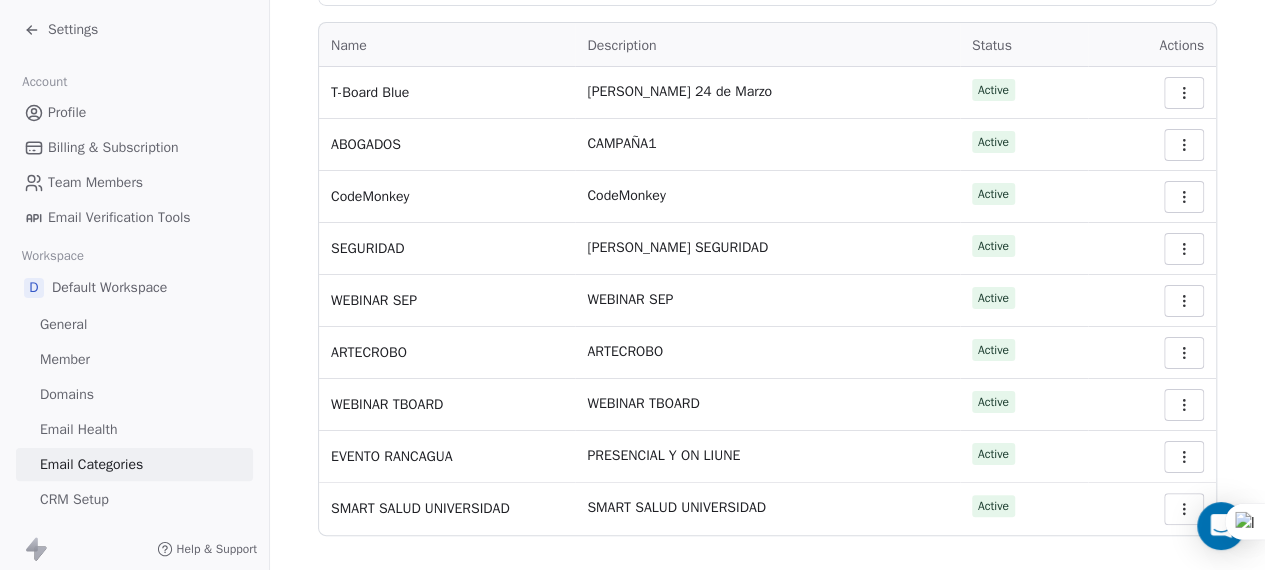 click 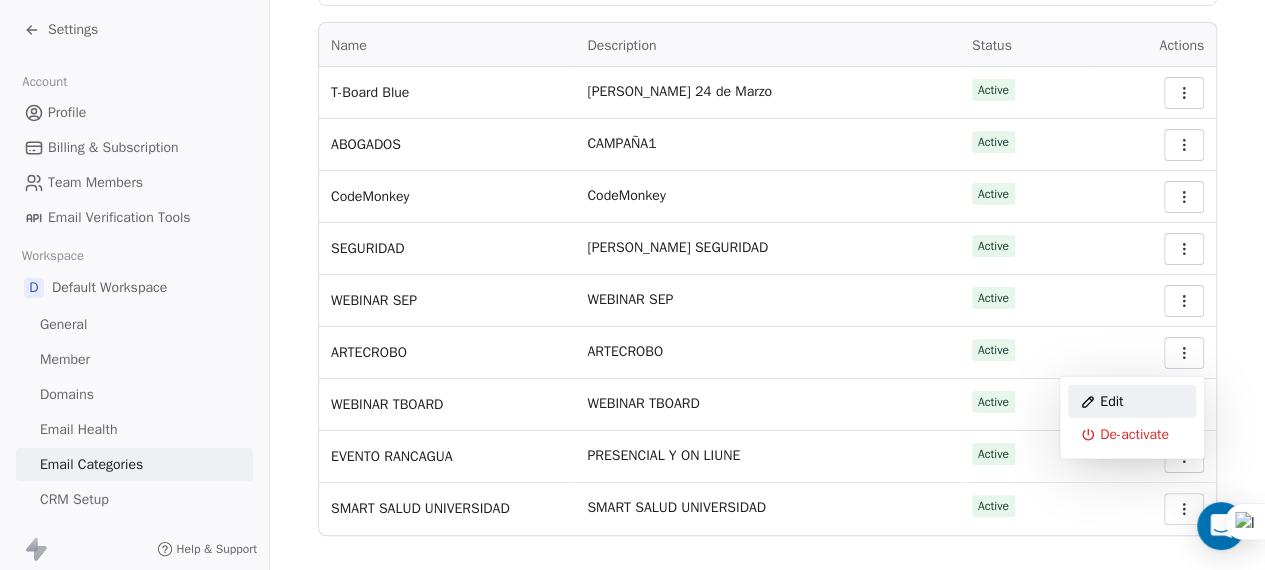 click on "Edit" at bounding box center [1132, 401] 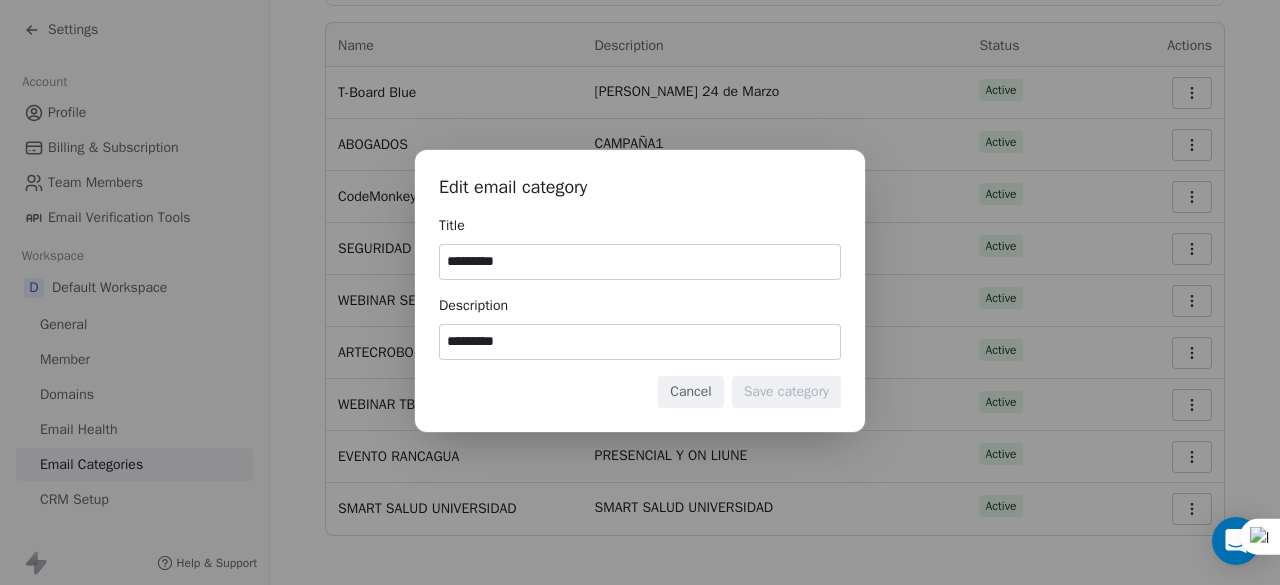 drag, startPoint x: 559, startPoint y: 268, endPoint x: 349, endPoint y: 250, distance: 210.77002 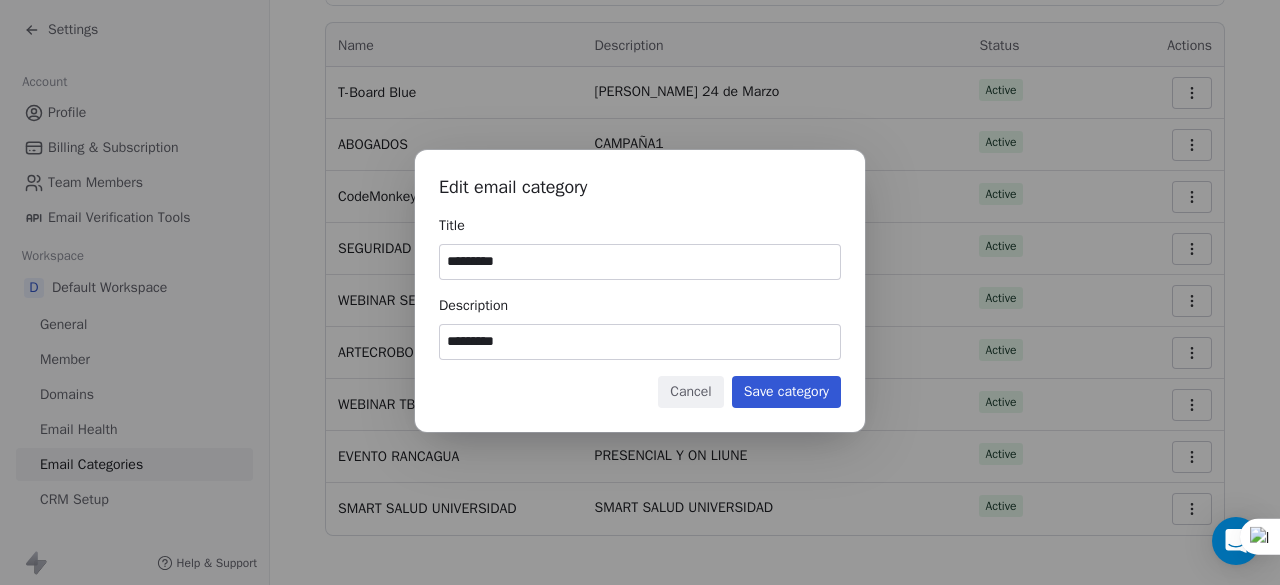 type on "*********" 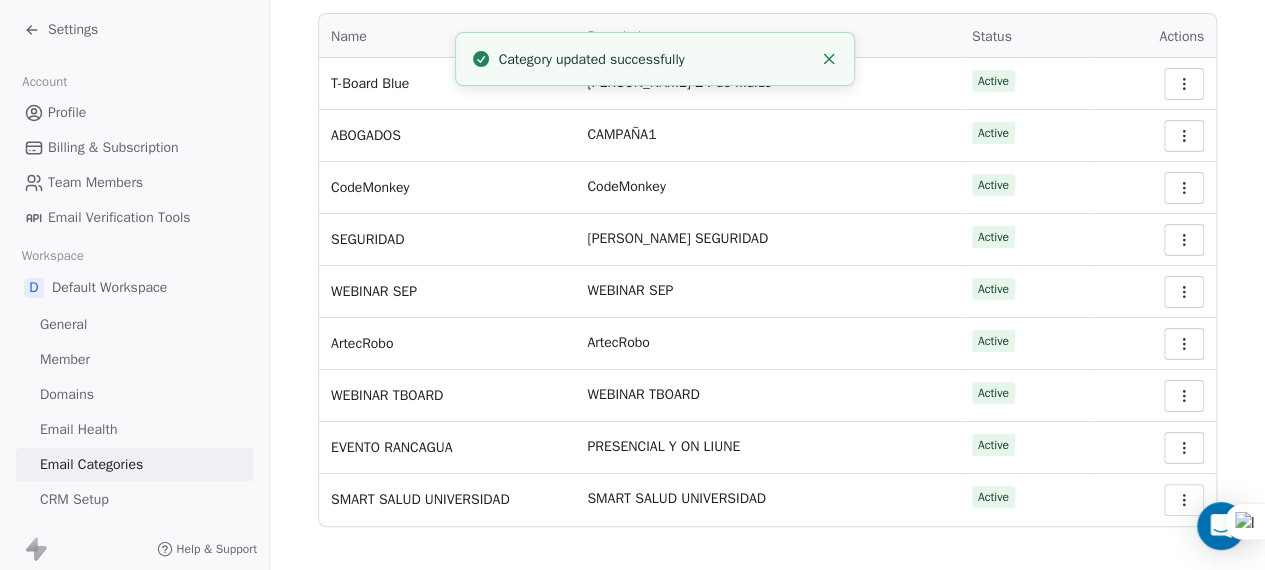 scroll, scrollTop: 239, scrollLeft: 0, axis: vertical 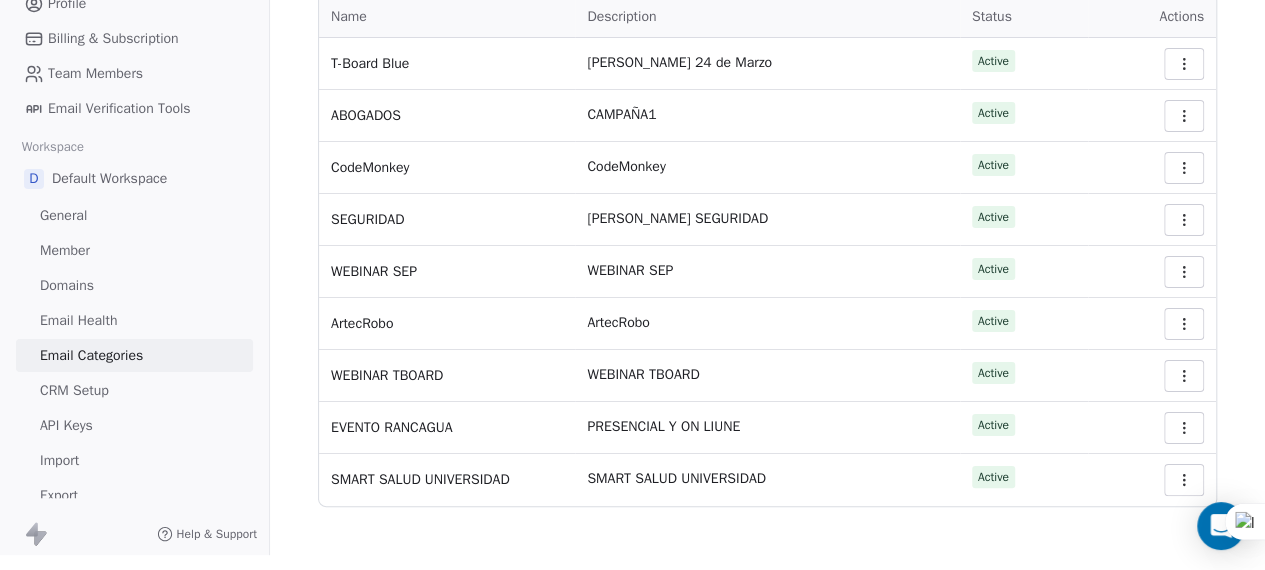 click on "Export" at bounding box center [59, 495] 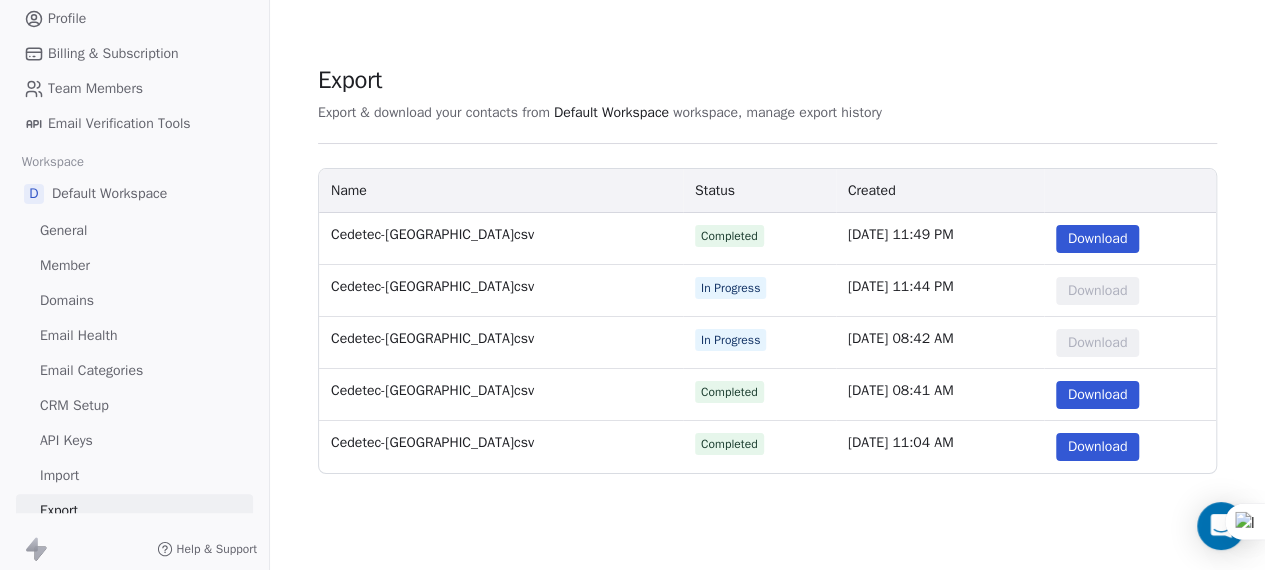 click on "Import" at bounding box center (134, 475) 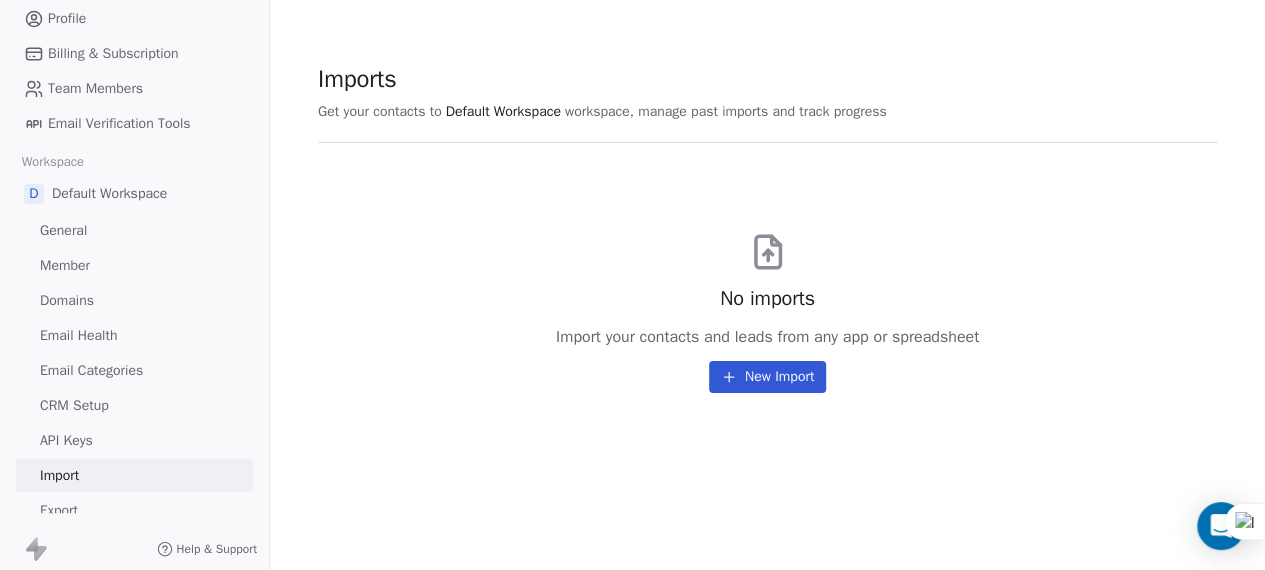 click on "API Keys" at bounding box center (66, 440) 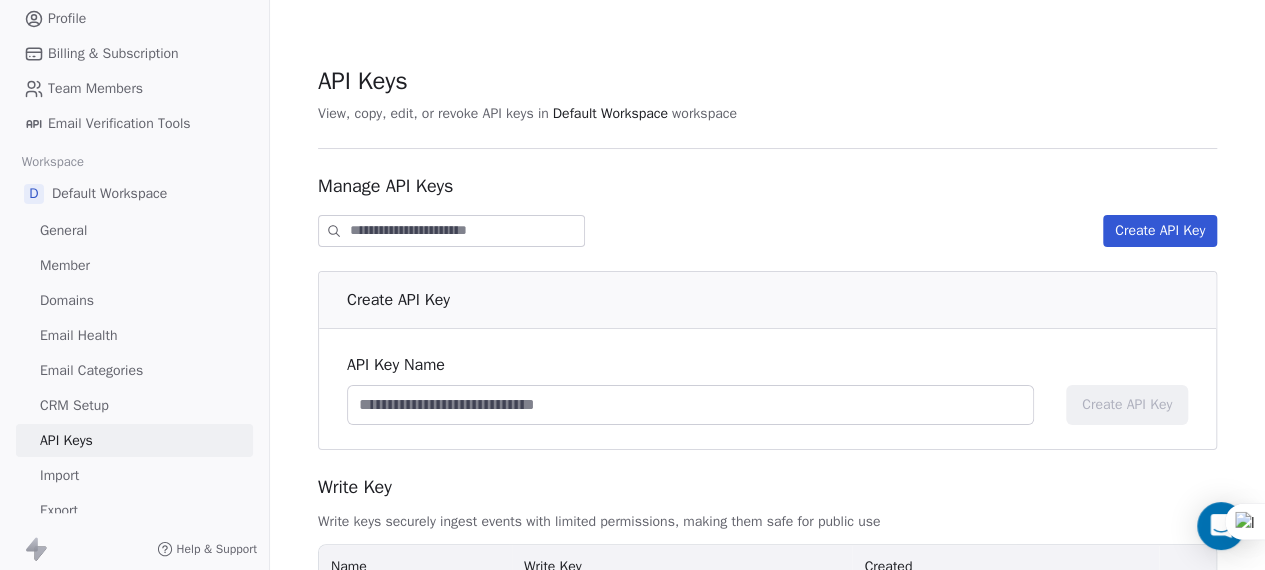 click on "CRM Setup" at bounding box center [74, 405] 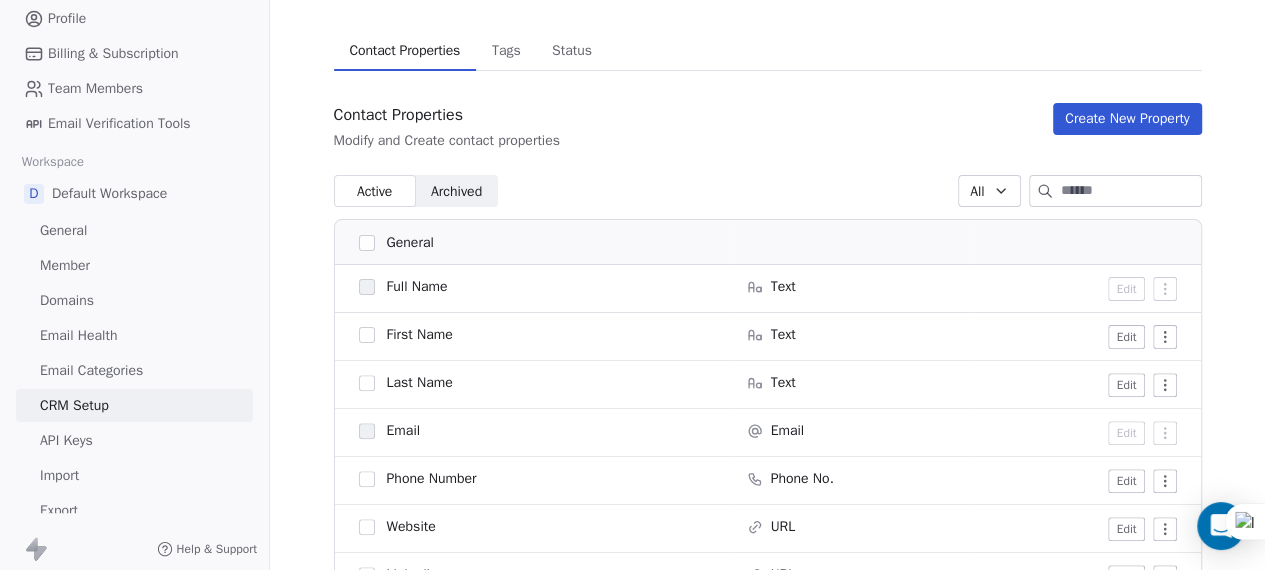 scroll, scrollTop: 0, scrollLeft: 0, axis: both 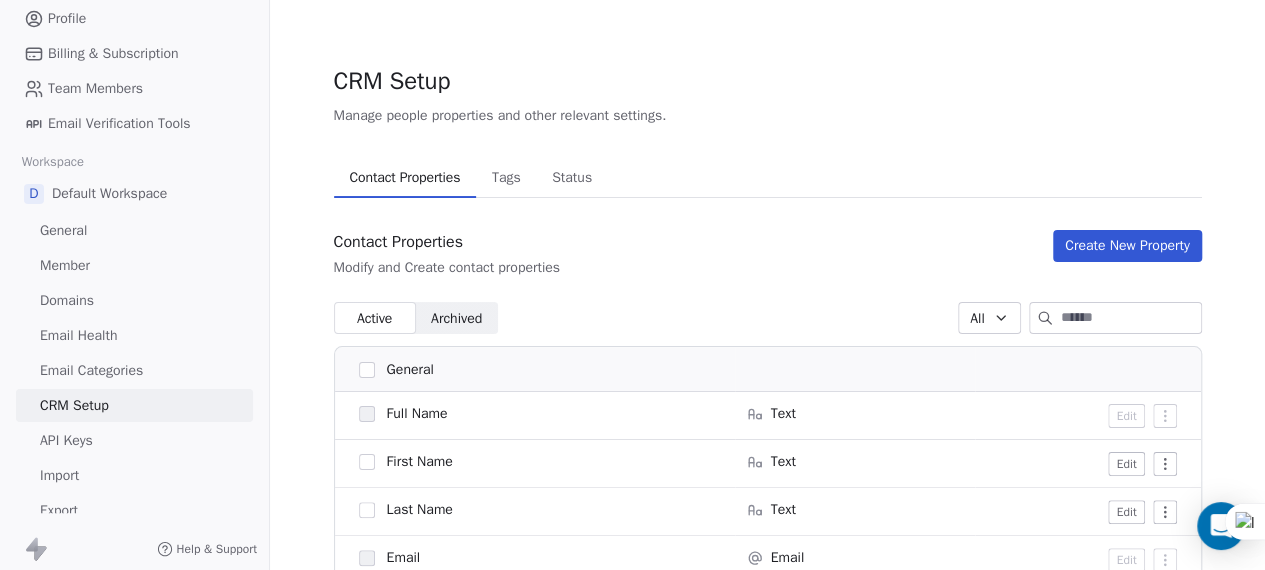 click on "Email Categories" at bounding box center (91, 370) 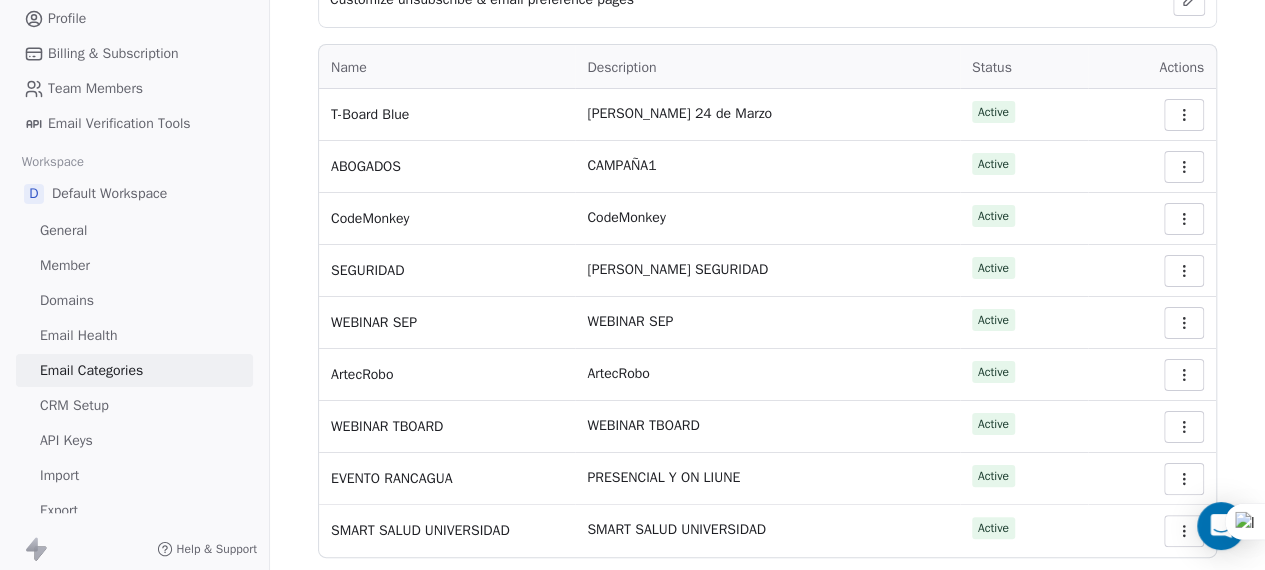 scroll, scrollTop: 239, scrollLeft: 0, axis: vertical 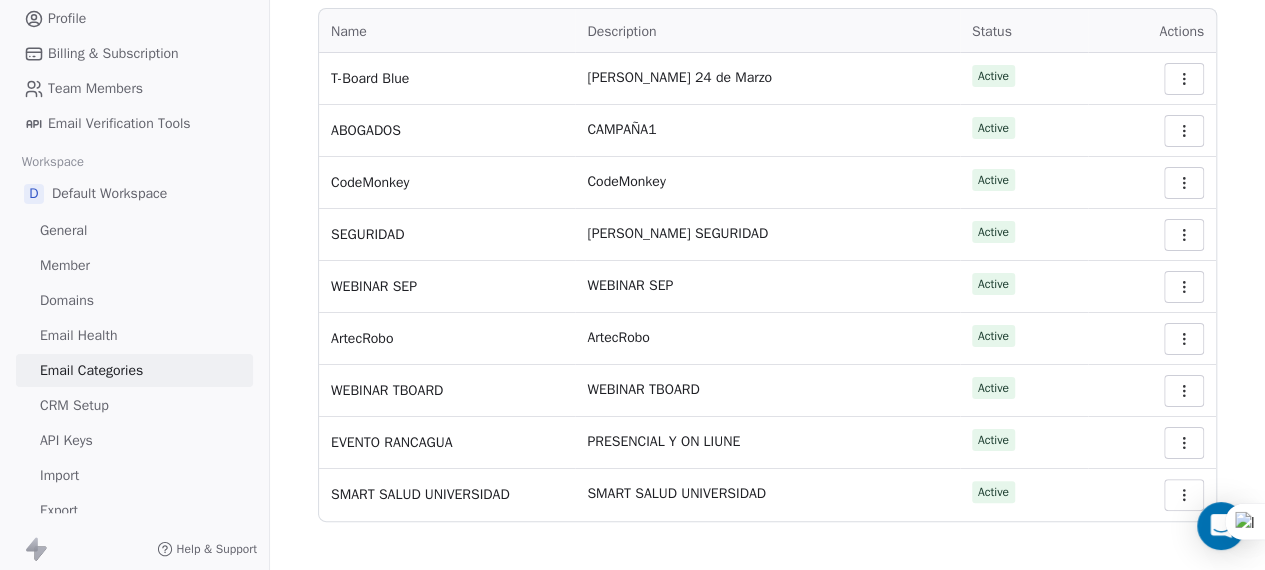 click on "Email Health" at bounding box center [78, 335] 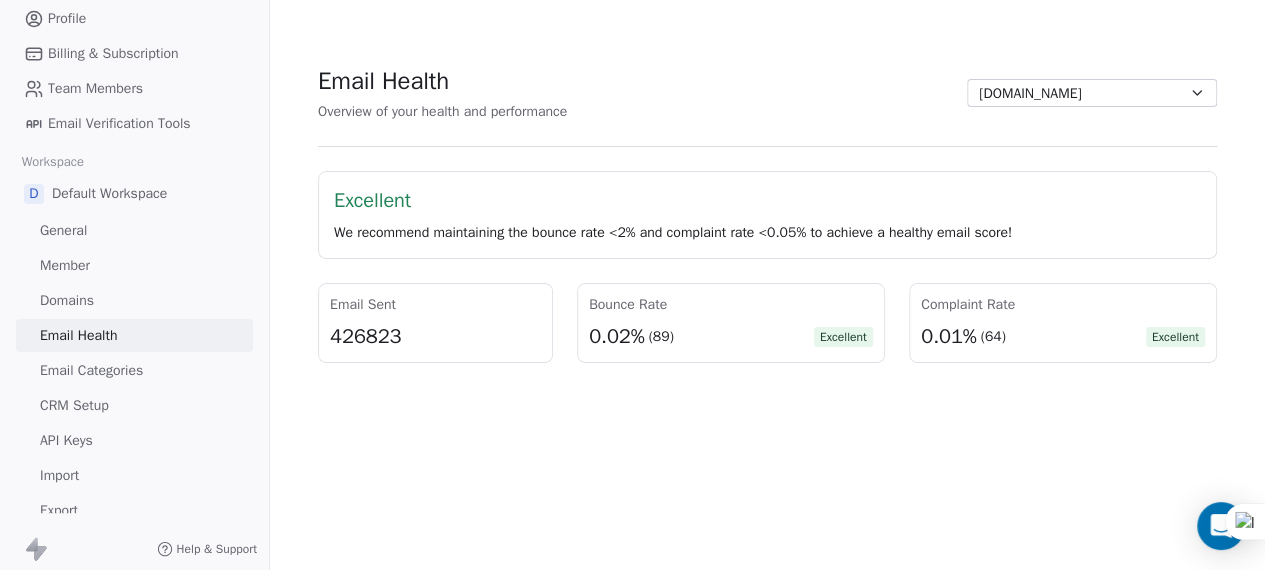 click on "Domains" at bounding box center (67, 300) 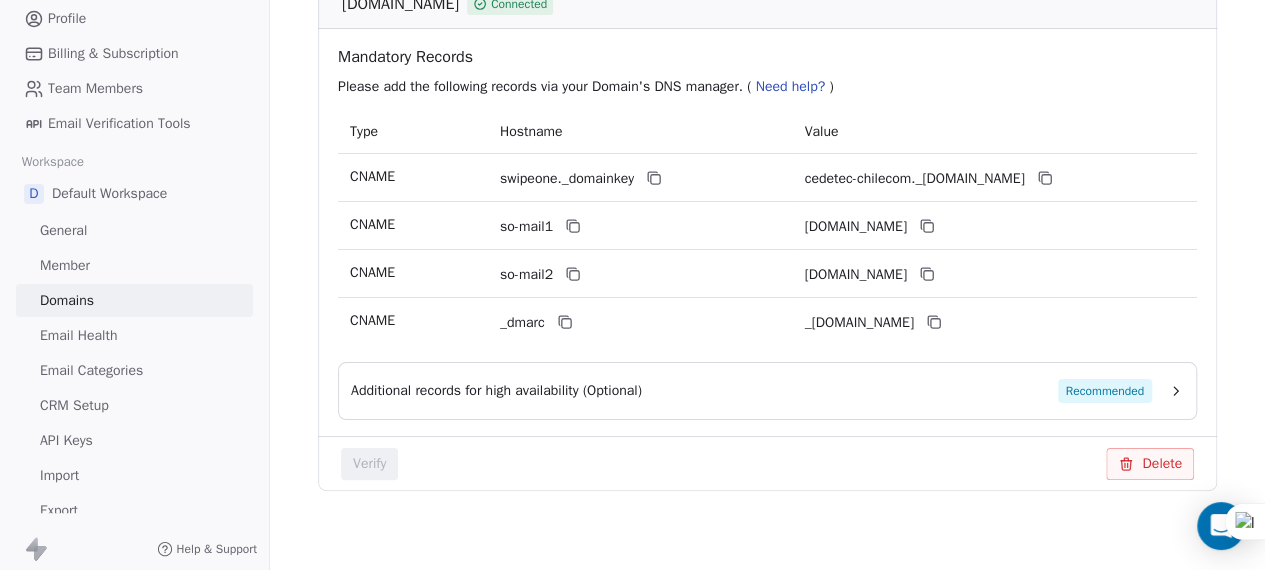 scroll, scrollTop: 0, scrollLeft: 0, axis: both 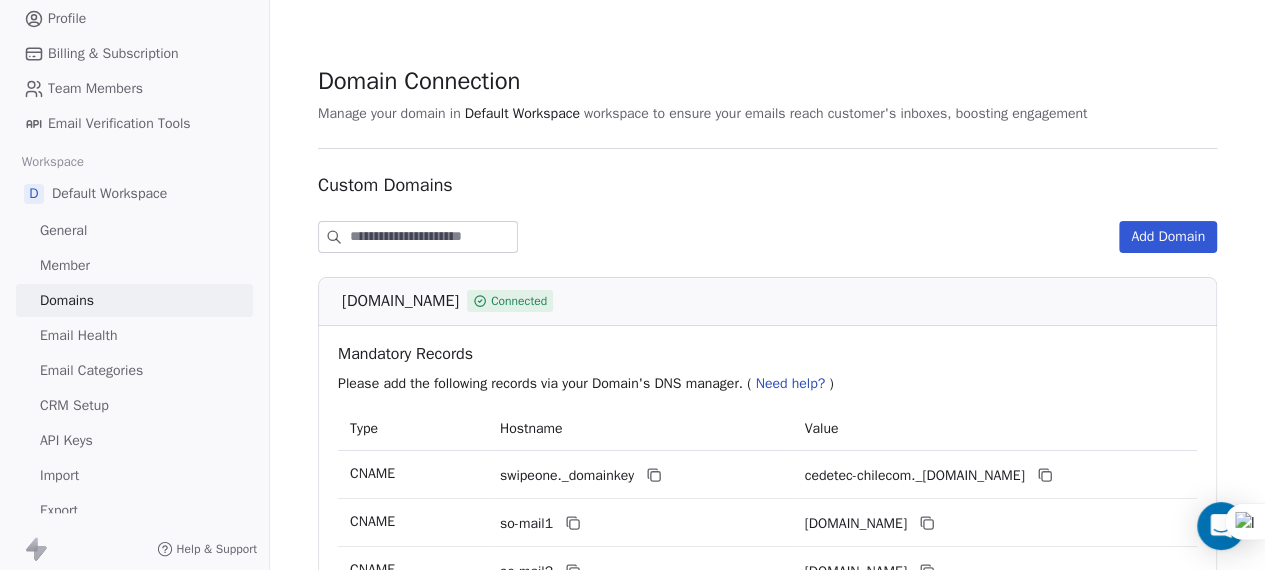 click on "Member" at bounding box center (65, 265) 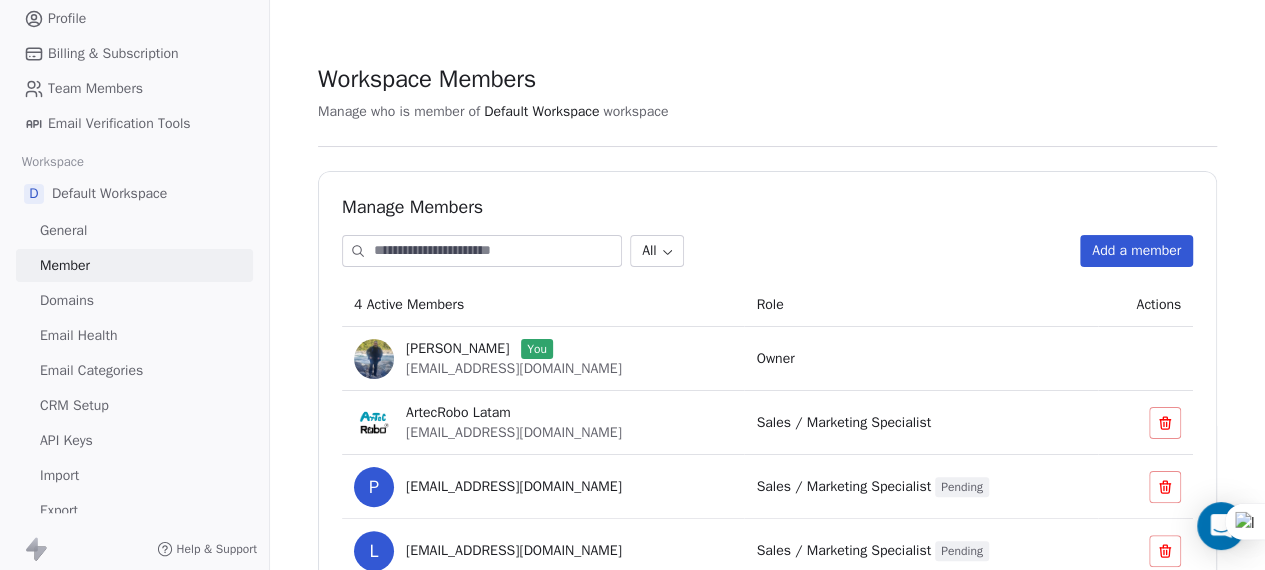 scroll, scrollTop: 86, scrollLeft: 0, axis: vertical 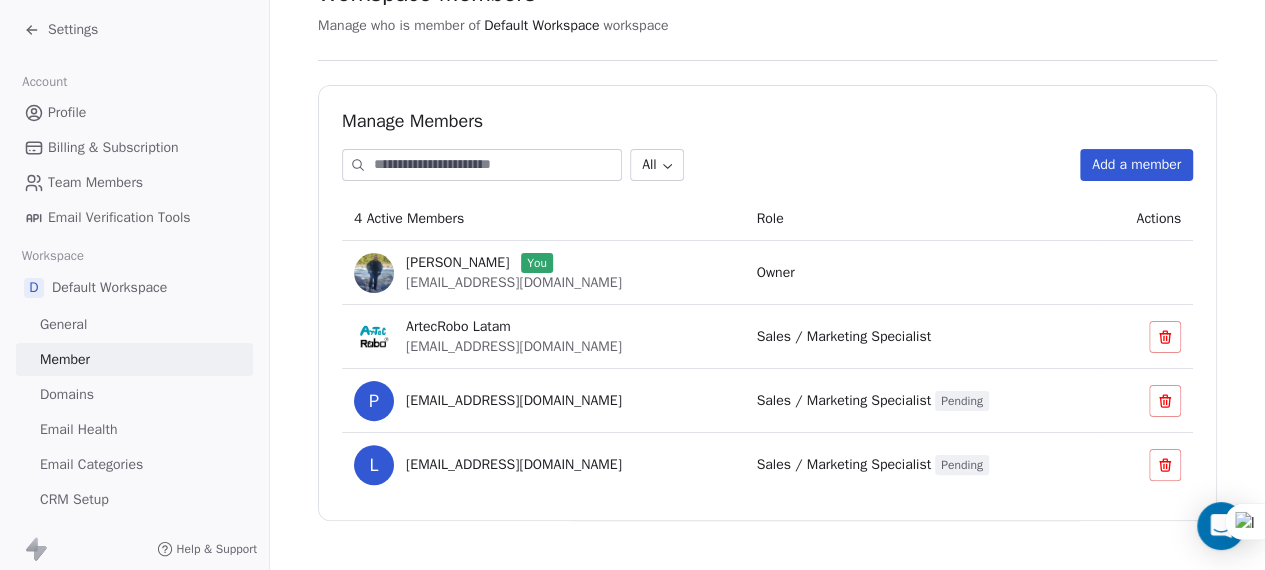 click on "Profile" at bounding box center [67, 112] 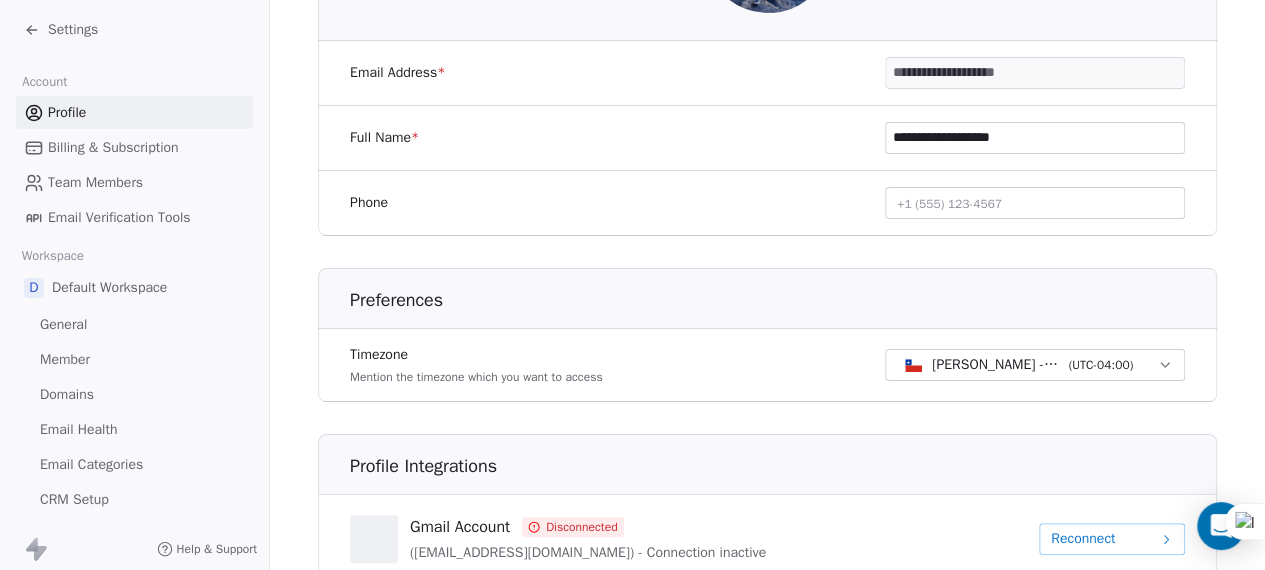 scroll, scrollTop: 338, scrollLeft: 0, axis: vertical 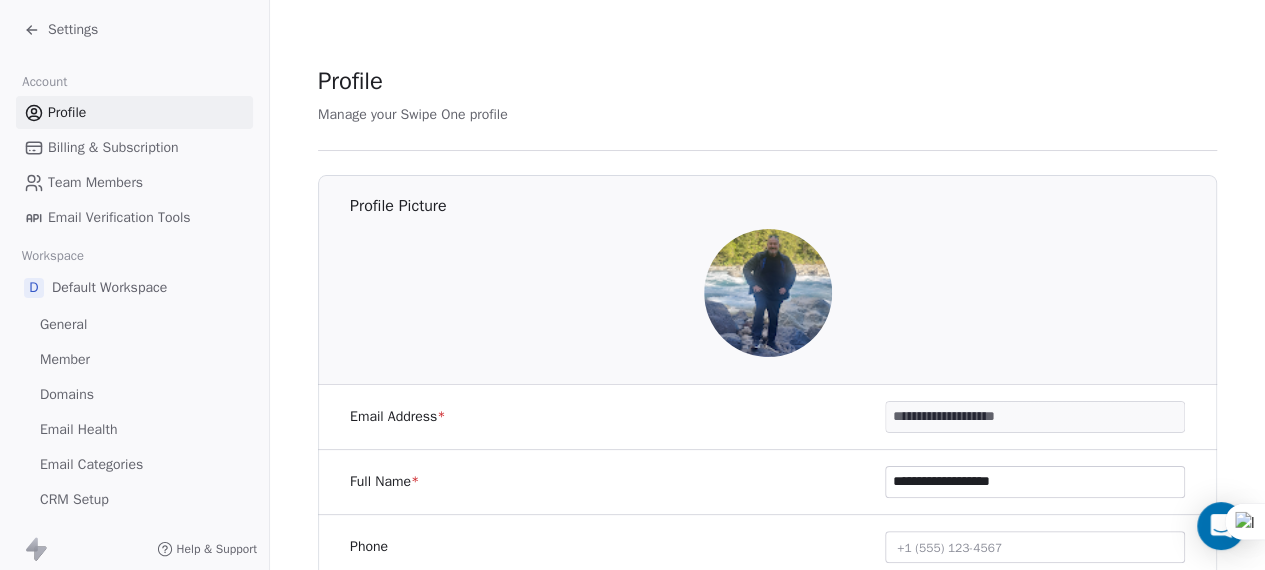 click on "Member" at bounding box center (65, 359) 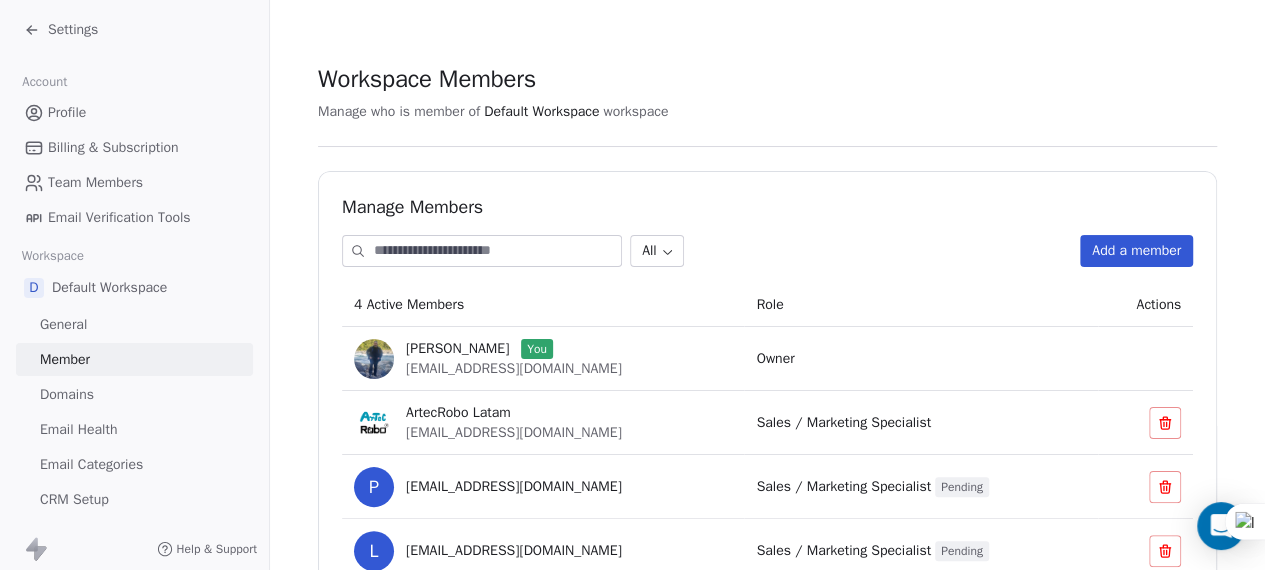 click 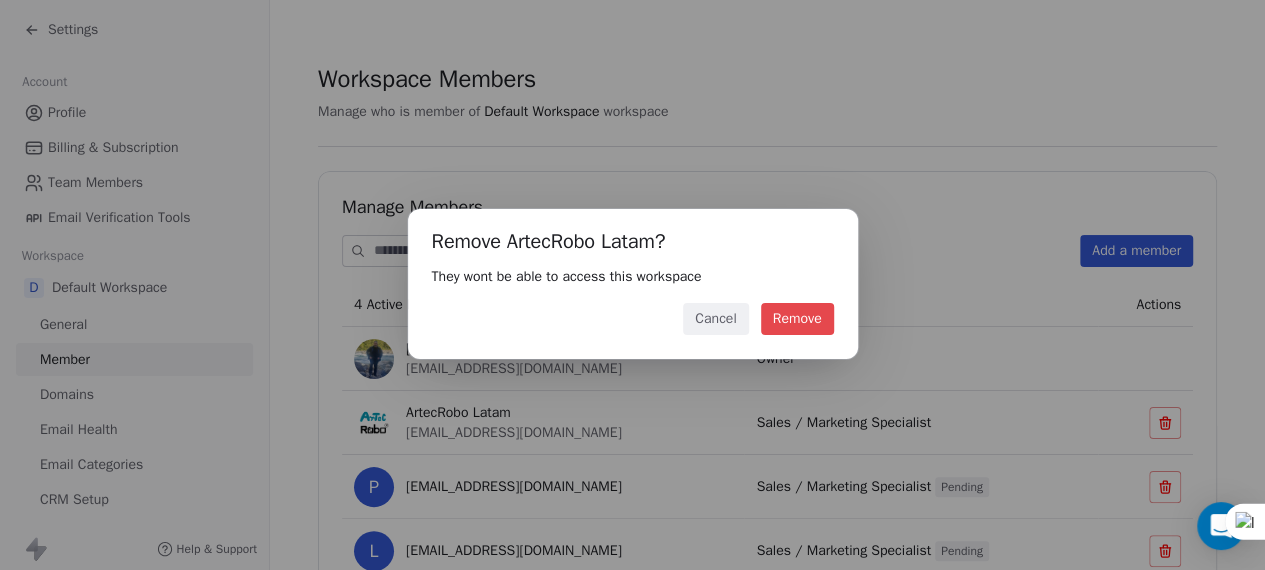 scroll, scrollTop: 0, scrollLeft: 0, axis: both 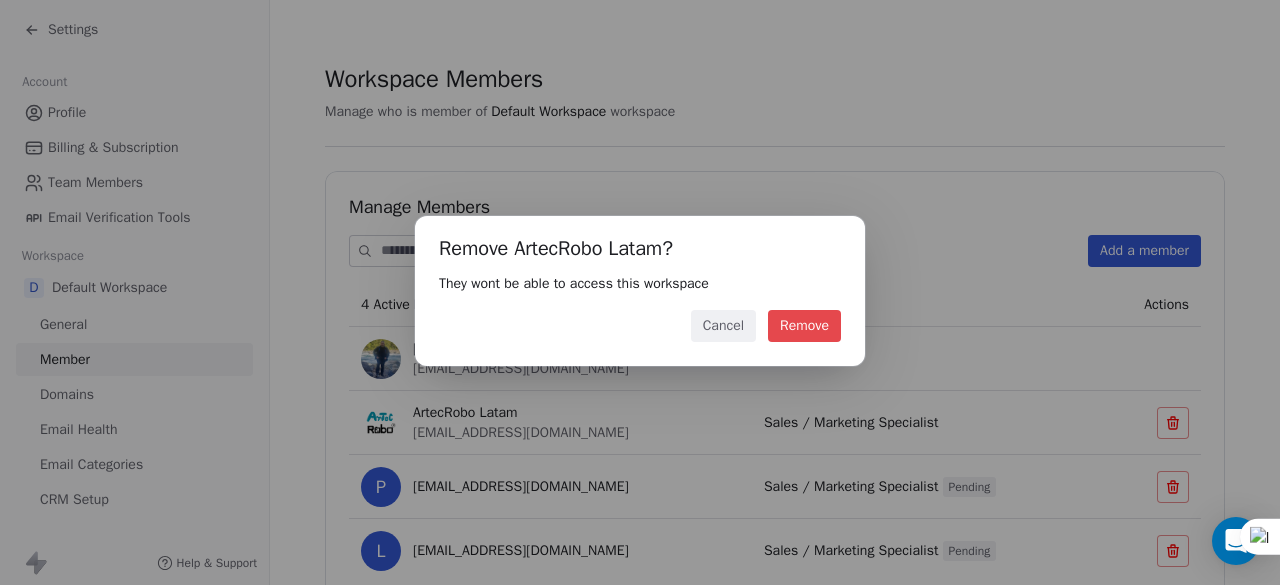click on "Remove" at bounding box center [804, 326] 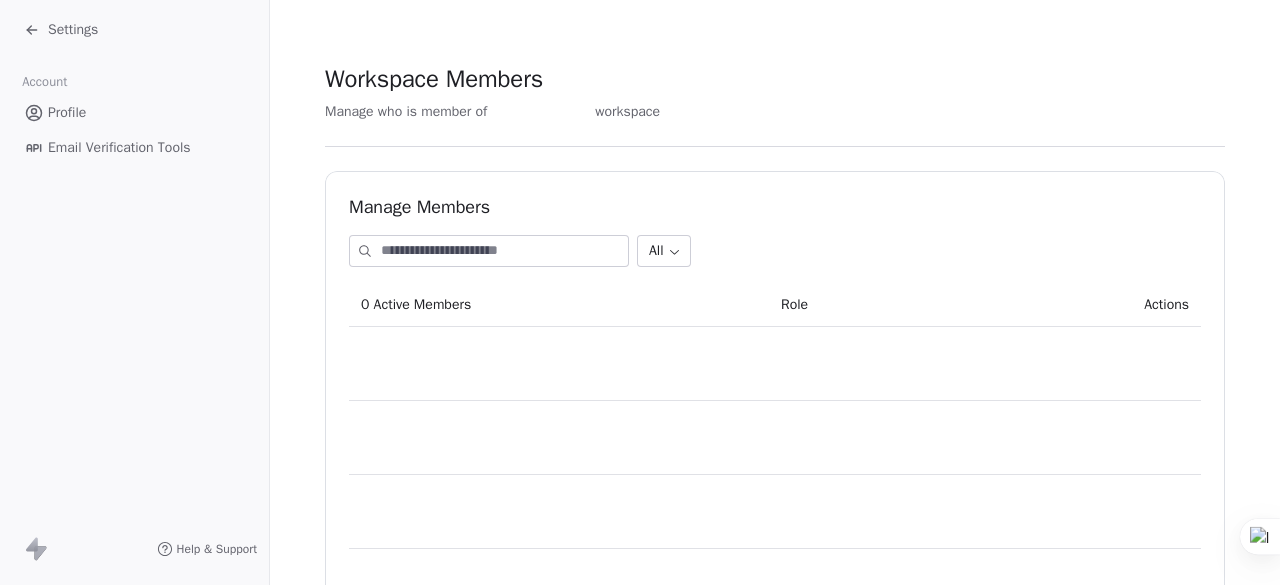 scroll, scrollTop: 0, scrollLeft: 0, axis: both 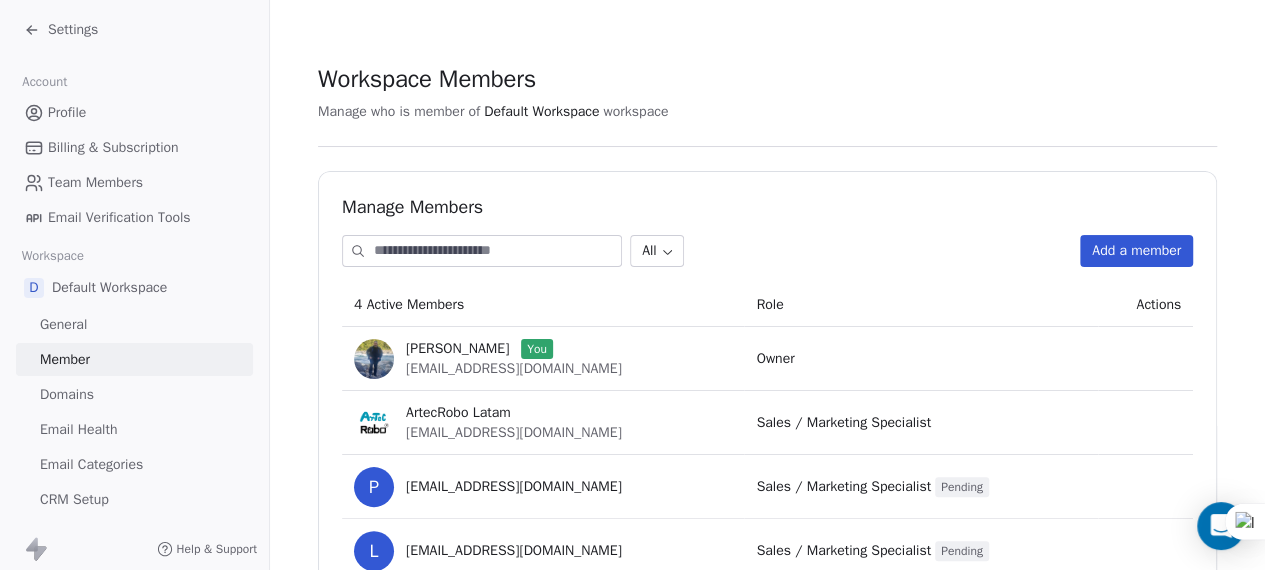 click on "General" at bounding box center [63, 324] 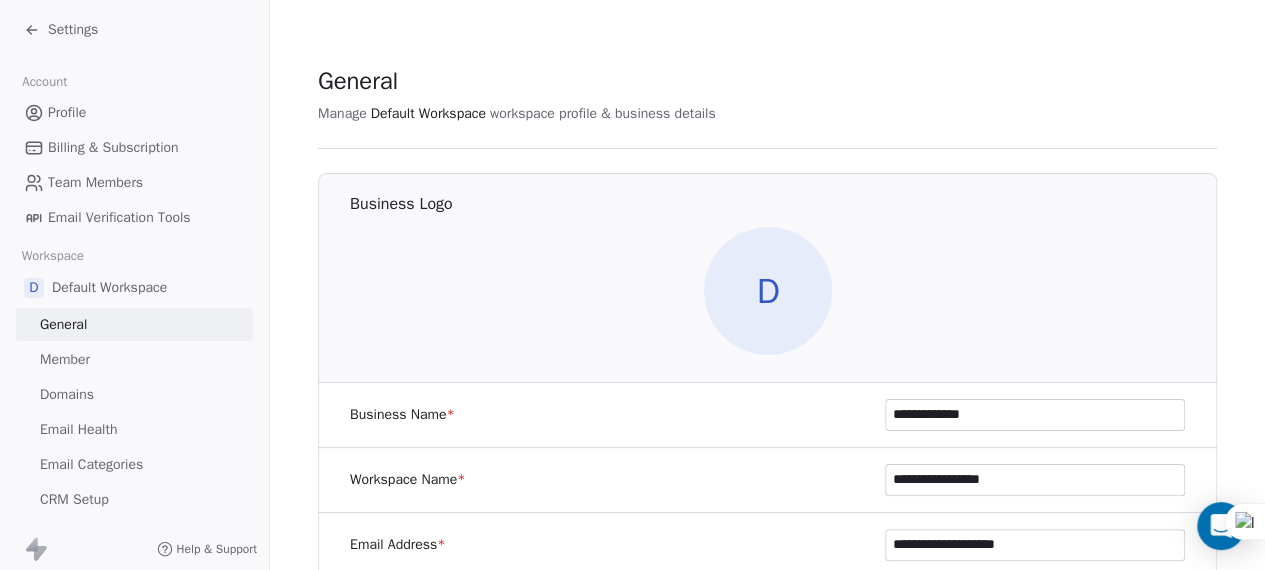 click on "Member" at bounding box center (134, 359) 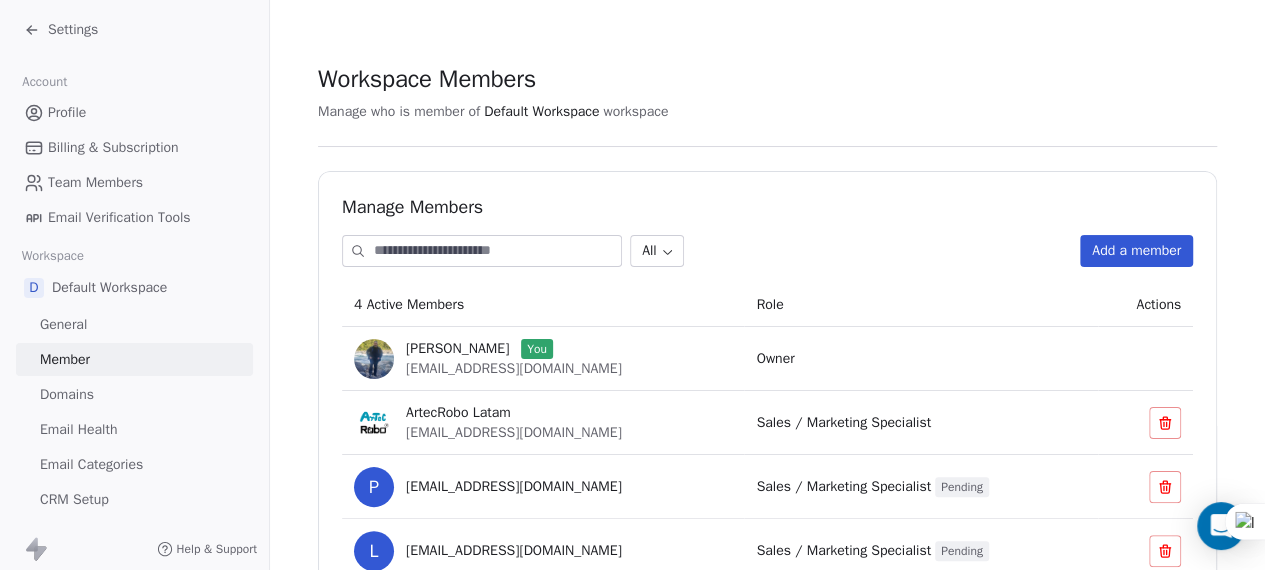 click at bounding box center (1165, 423) 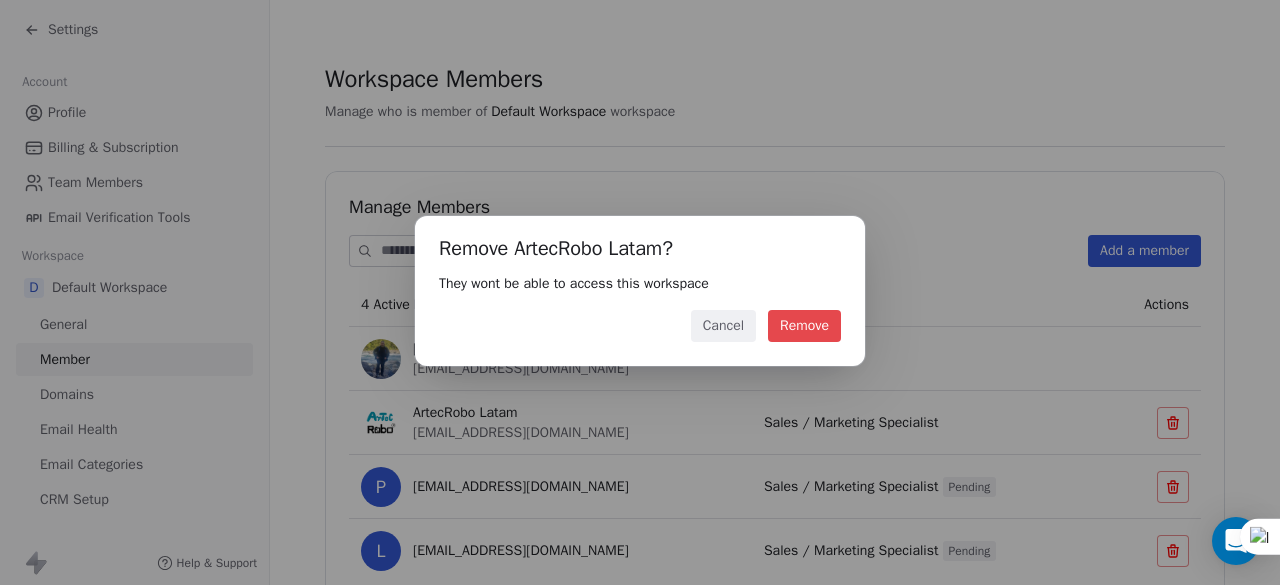 click on "Remove" at bounding box center (804, 326) 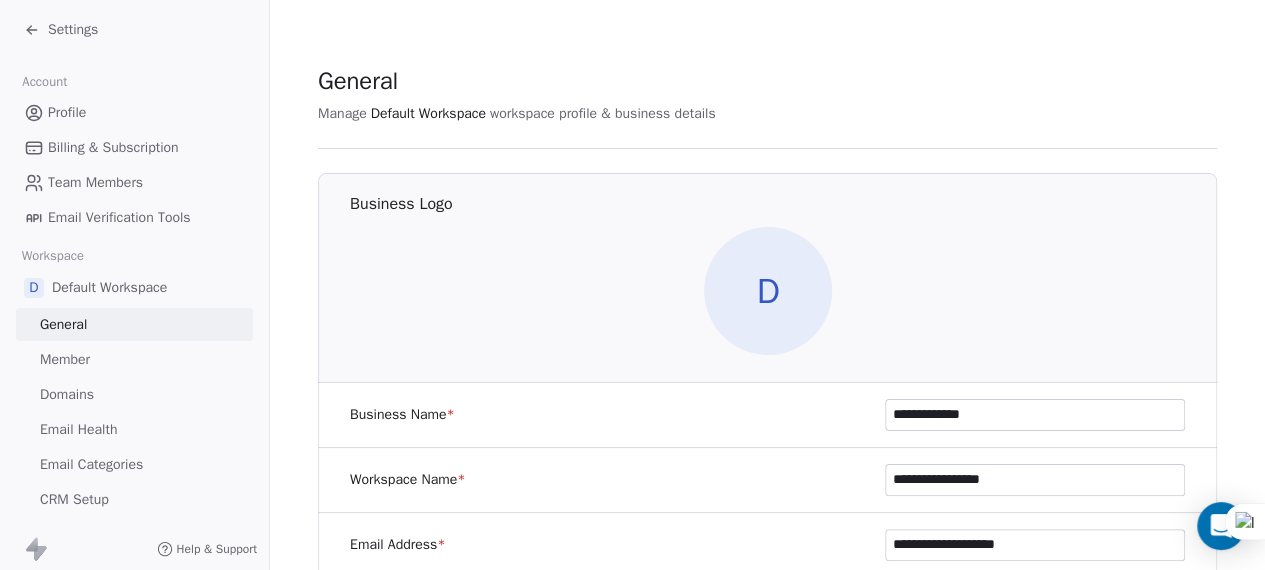 click 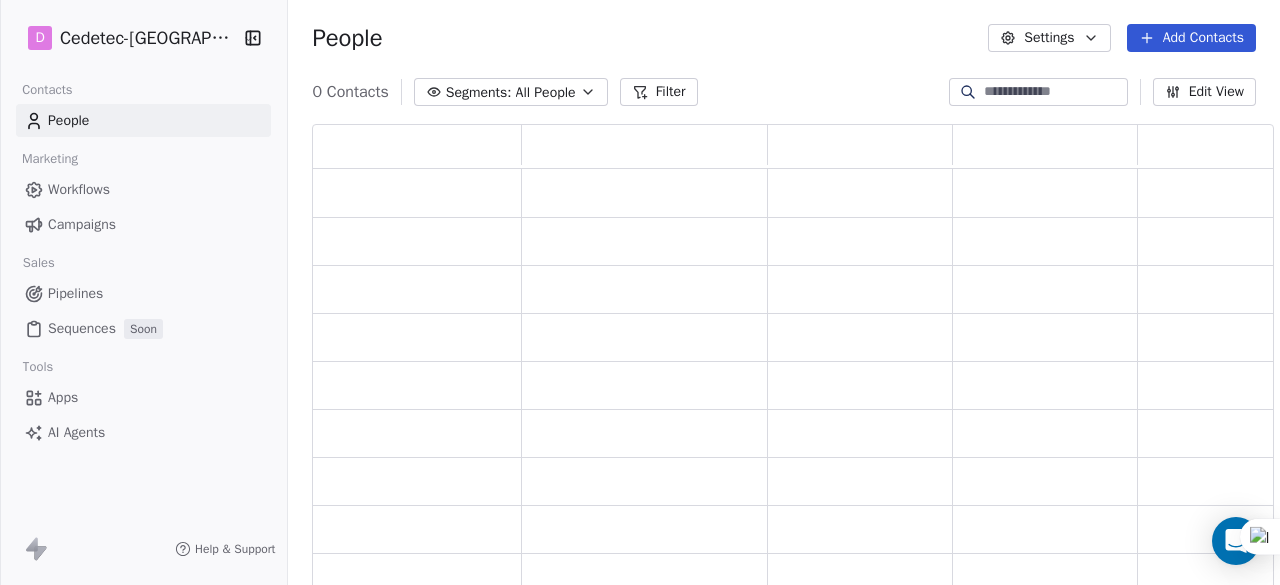 scroll, scrollTop: 16, scrollLeft: 16, axis: both 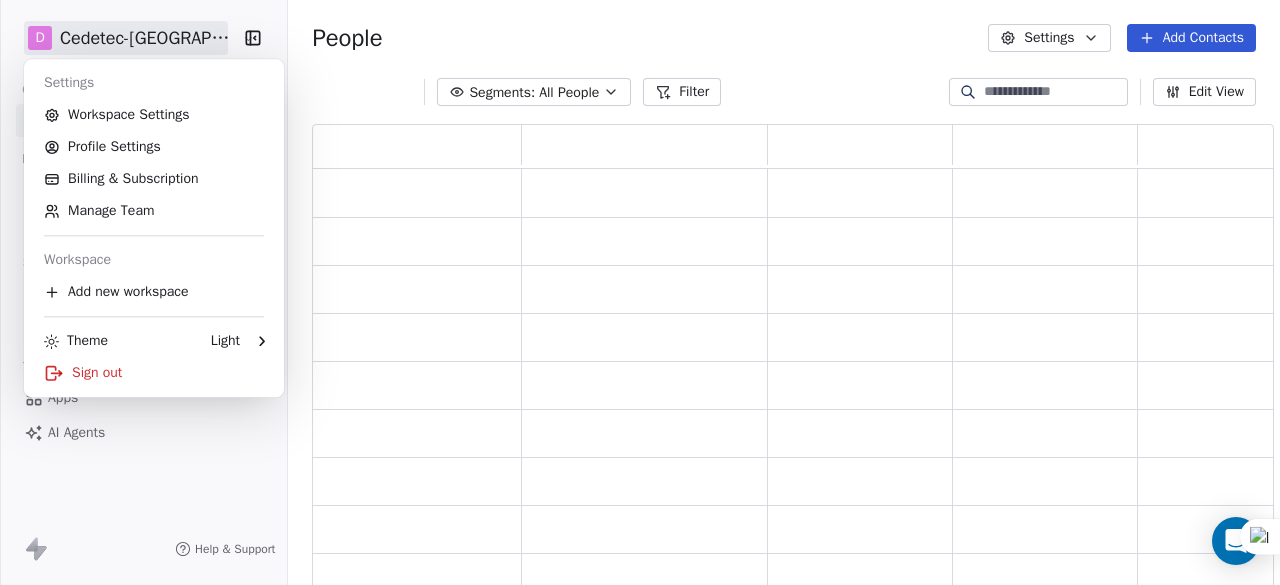 click on "D Cedetec-[GEOGRAPHIC_DATA] Contacts People Marketing Workflows Campaigns Sales Pipelines Sequences Soon Tools Apps AI Agents Help & Support People Settings  Add Contacts Segments: All People Filter  Edit View Tag Export
Settings Workspace Settings Profile Settings Billing & Subscription Manage Team   Workspace Add new workspace Theme Light Sign out" at bounding box center (640, 292) 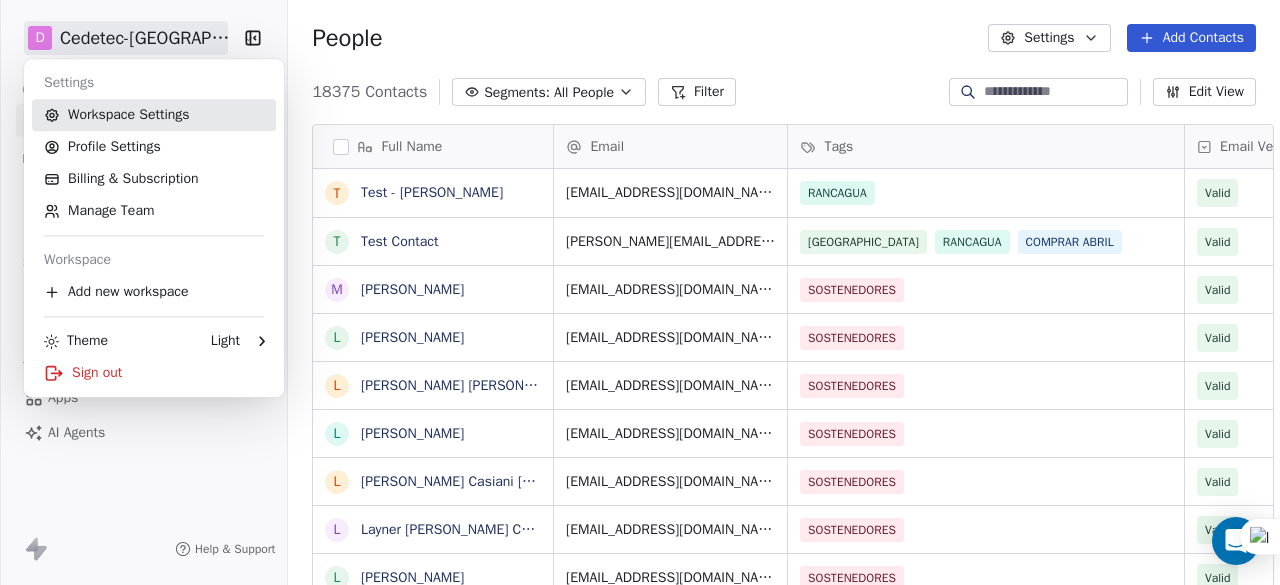 scroll, scrollTop: 16, scrollLeft: 16, axis: both 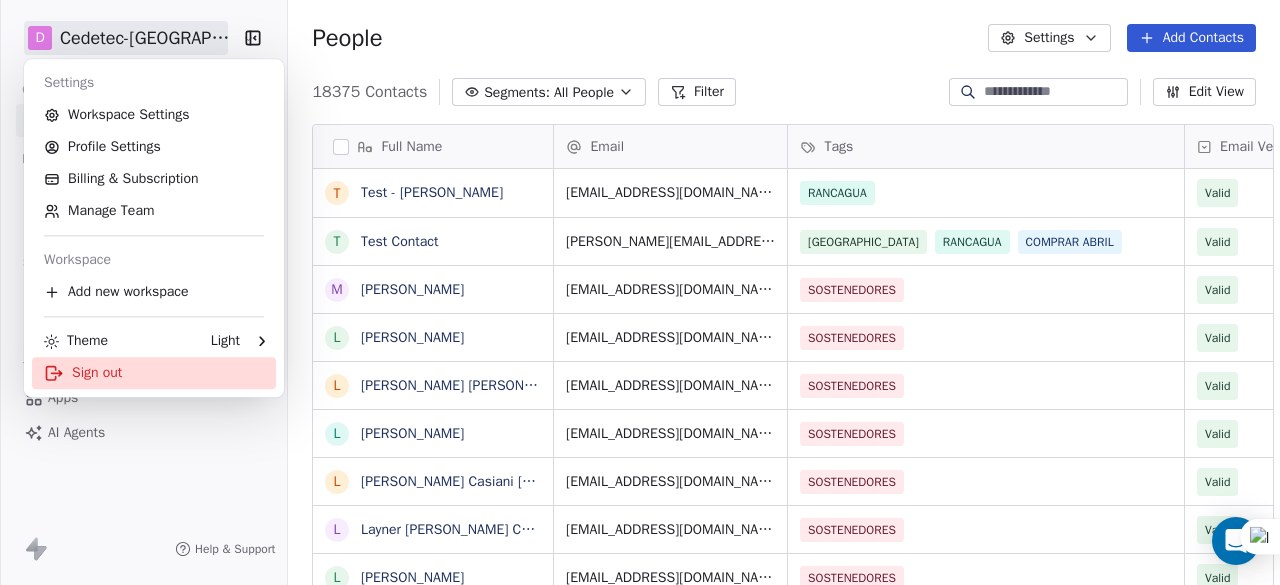 click on "Sign out" at bounding box center (154, 373) 